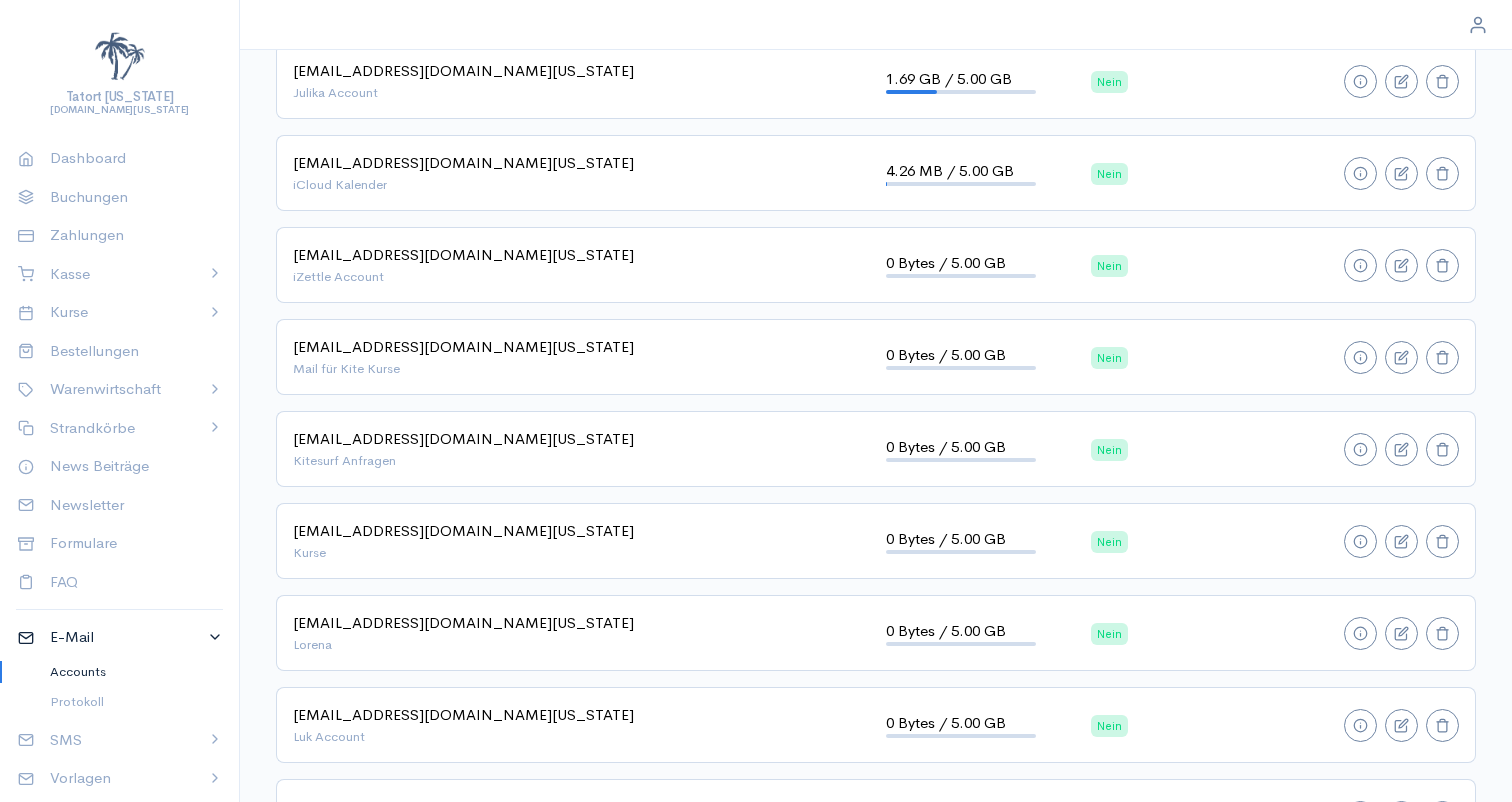 scroll, scrollTop: 1166, scrollLeft: 0, axis: vertical 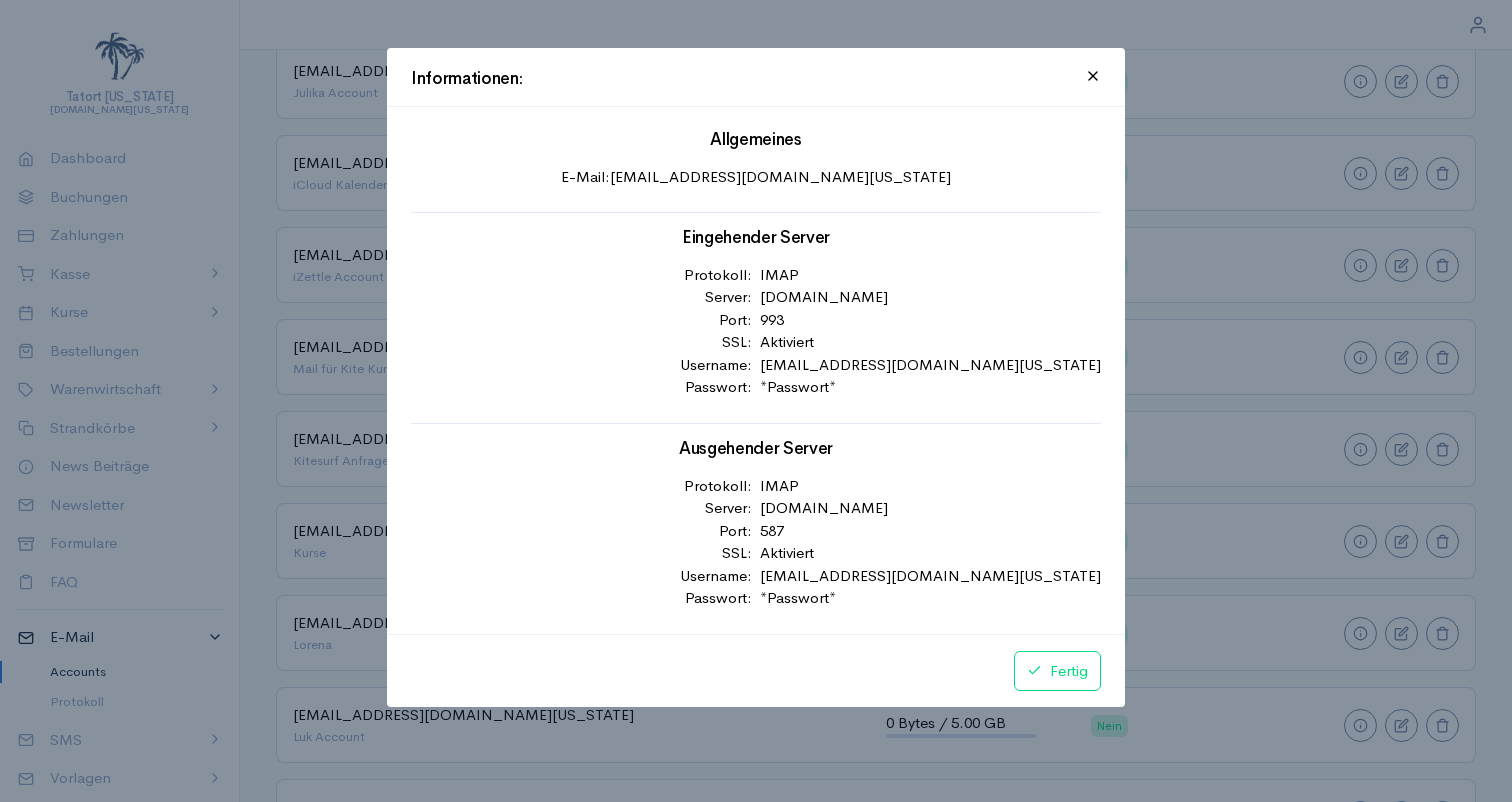 click at bounding box center (756, 401) 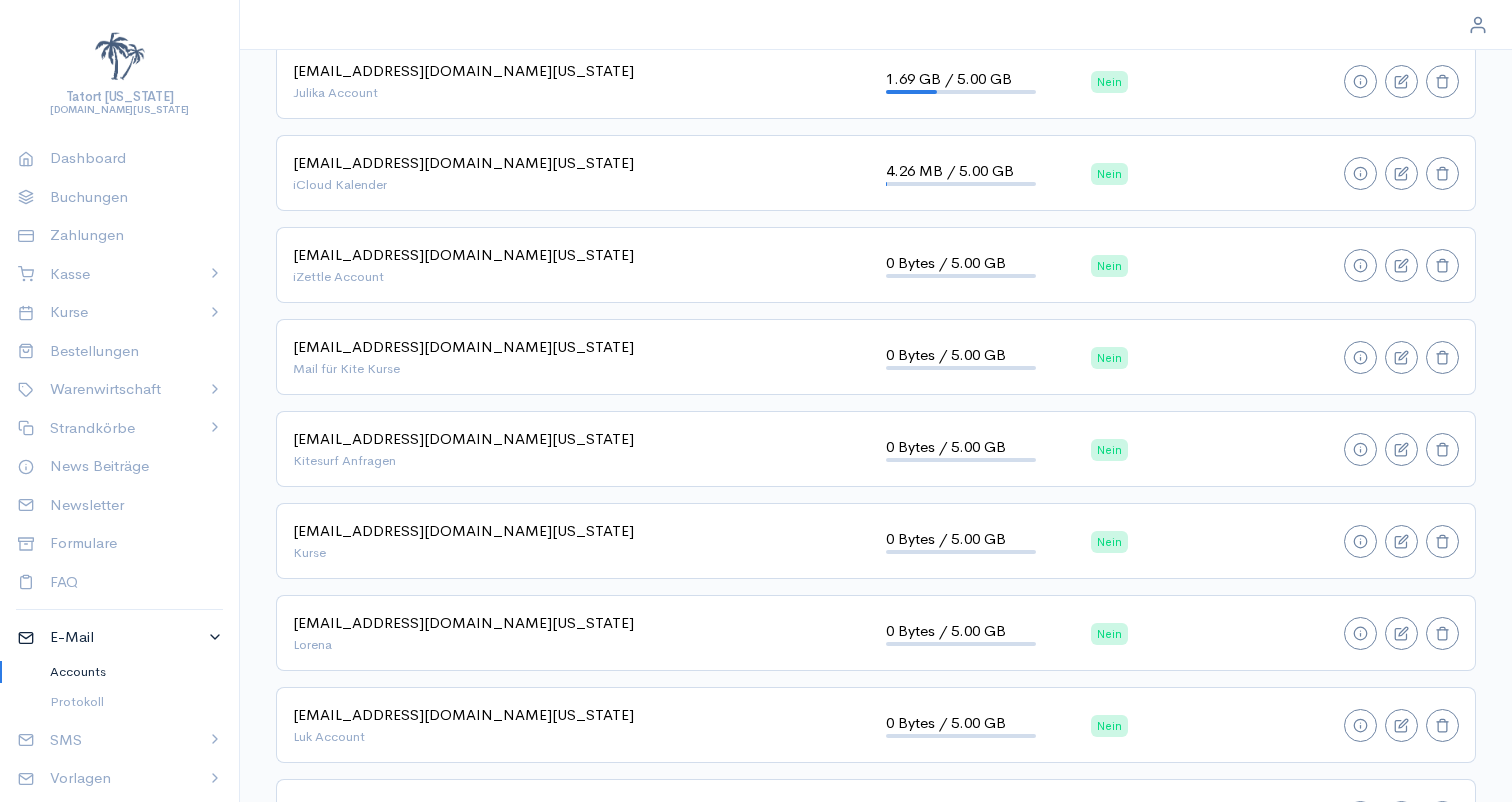 click 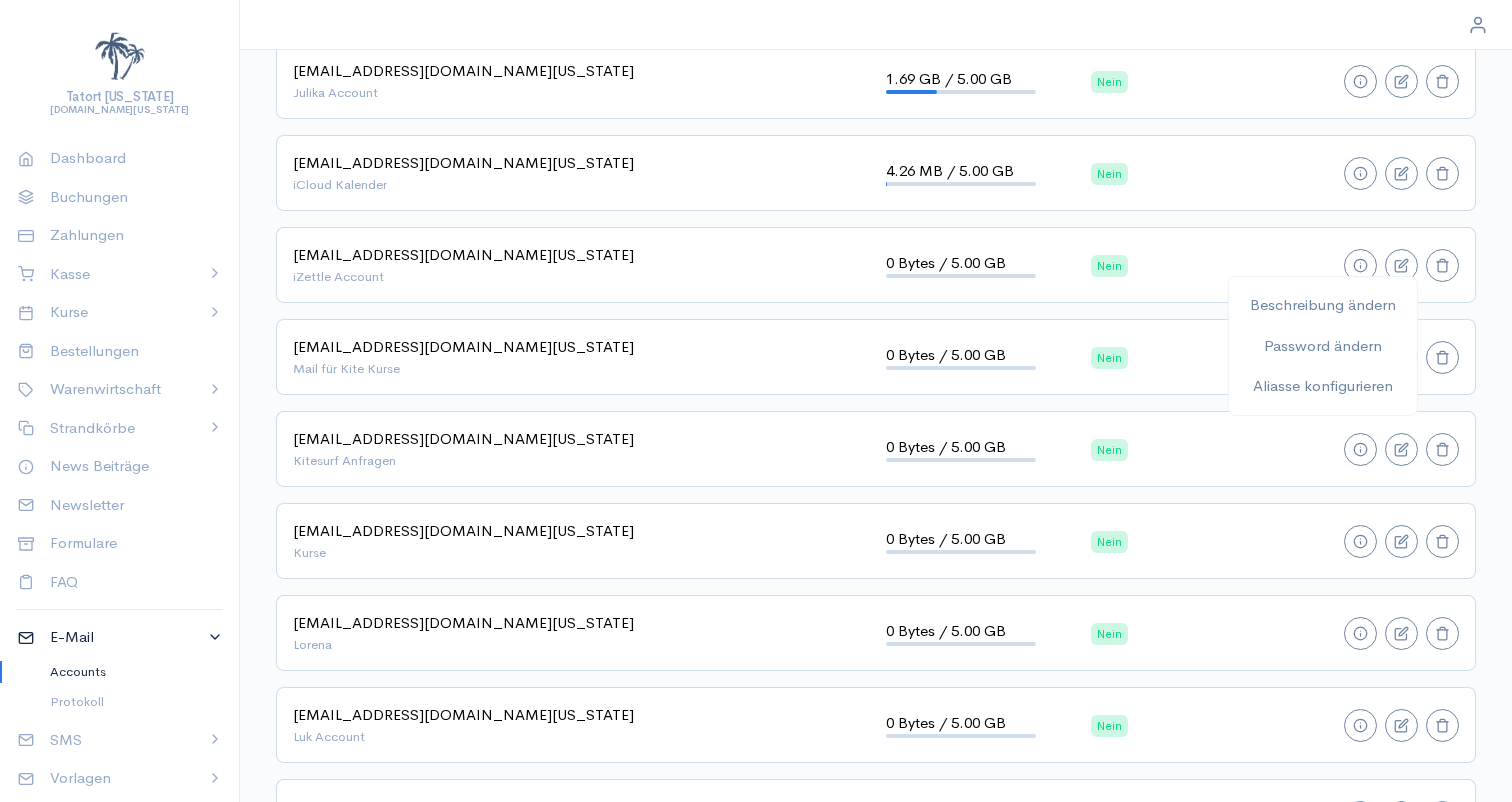 click on "E-Mail Größe Wegen Spam geblockt Aktionen [EMAIL_ADDRESS][DOMAIN_NAME][US_STATE] Bina Account 4.63 GB / 5.00 GB Nein [EMAIL_ADDRESS][DOMAIN_NAME][US_STATE] [EMAIL_ADDRESS][US_STATE] 137.86 KB / 5.00 GB Nein [EMAIL_ADDRESS][DOMAIN_NAME][US_STATE] Dienstplan 61.86 MB / 5.00 GB Nein [EMAIL_ADDRESS][DOMAIN_NAME][US_STATE] [PERSON_NAME][EMAIL_ADDRESS][DOMAIN_NAME][US_STATE] 545.11 KB / 5.00 GB Nein [EMAIL_ADDRESS][DOMAIN_NAME][US_STATE] Gruppenangebote 69.05 MB / 5.00 GB [PERSON_NAME] [PERSON_NAME][EMAIL_ADDRESS][DOMAIN_NAME][US_STATE] Windsurflehrer 0 Bytes / 5.00 GB Nein [EMAIL_ADDRESS][DOMAIN_NAME][US_STATE] Info Account 2.17 GB / 5.00 GB Nein [EMAIL_ADDRESS][DOMAIN_NAME][US_STATE] Windsurflehrerin 0 Bytes / 5.00 GB Nein [EMAIL_ADDRESS][DOMAIN_NAME][US_STATE] [PERSON_NAME] Account 5.00 GB / 5.00 GB [PERSON_NAME] [PERSON_NAME][EMAIL_ADDRESS][DOMAIN_NAME][US_STATE] Windsurflehrer 0 Bytes / 5.00 GB Nein [EMAIL_ADDRESS][DOMAIN_NAME][US_STATE] [PERSON_NAME] Account 1.69 GB / 5.00 GB Nein [EMAIL_ADDRESS][DOMAIN_NAME][US_STATE] iCloud Kalender 4.26 MB / 5.00 GB Nein [EMAIL_ADDRESS][DOMAIN_NAME][US_STATE] iZettle Account 0 Bytes / 5.00 GB Nein Beschreibung ändern Password ändern Aliasse konfigurieren [EMAIL_ADDRESS][DOMAIN_NAME][US_STATE] Mail für Kite Kurse  0 Bytes / 5.00 GB Nein [EMAIL_ADDRESS][DOMAIN_NAME][US_STATE] [PERSON_NAME]" at bounding box center (876, 179) 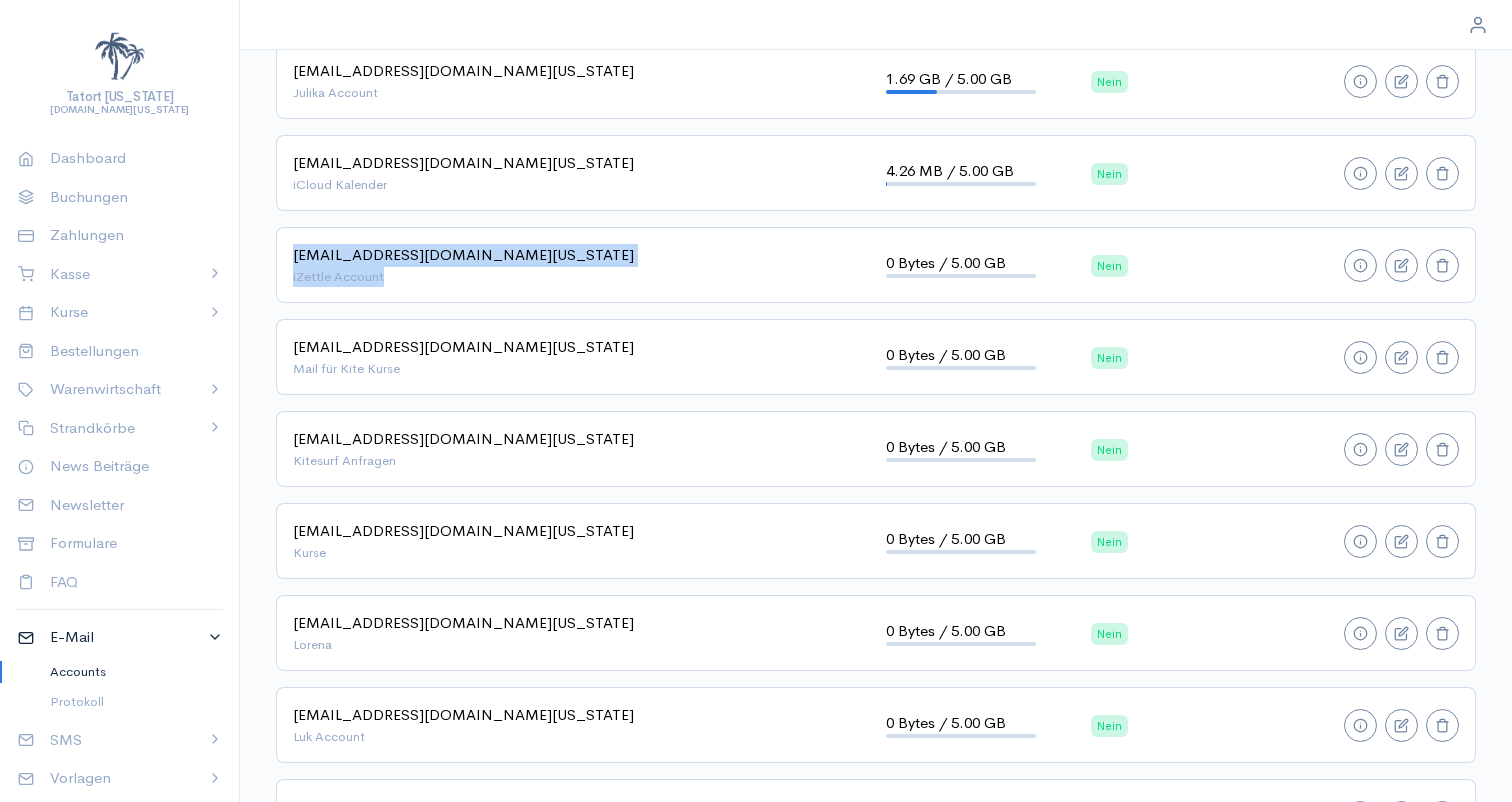 drag, startPoint x: 395, startPoint y: 270, endPoint x: 288, endPoint y: 212, distance: 121.70867 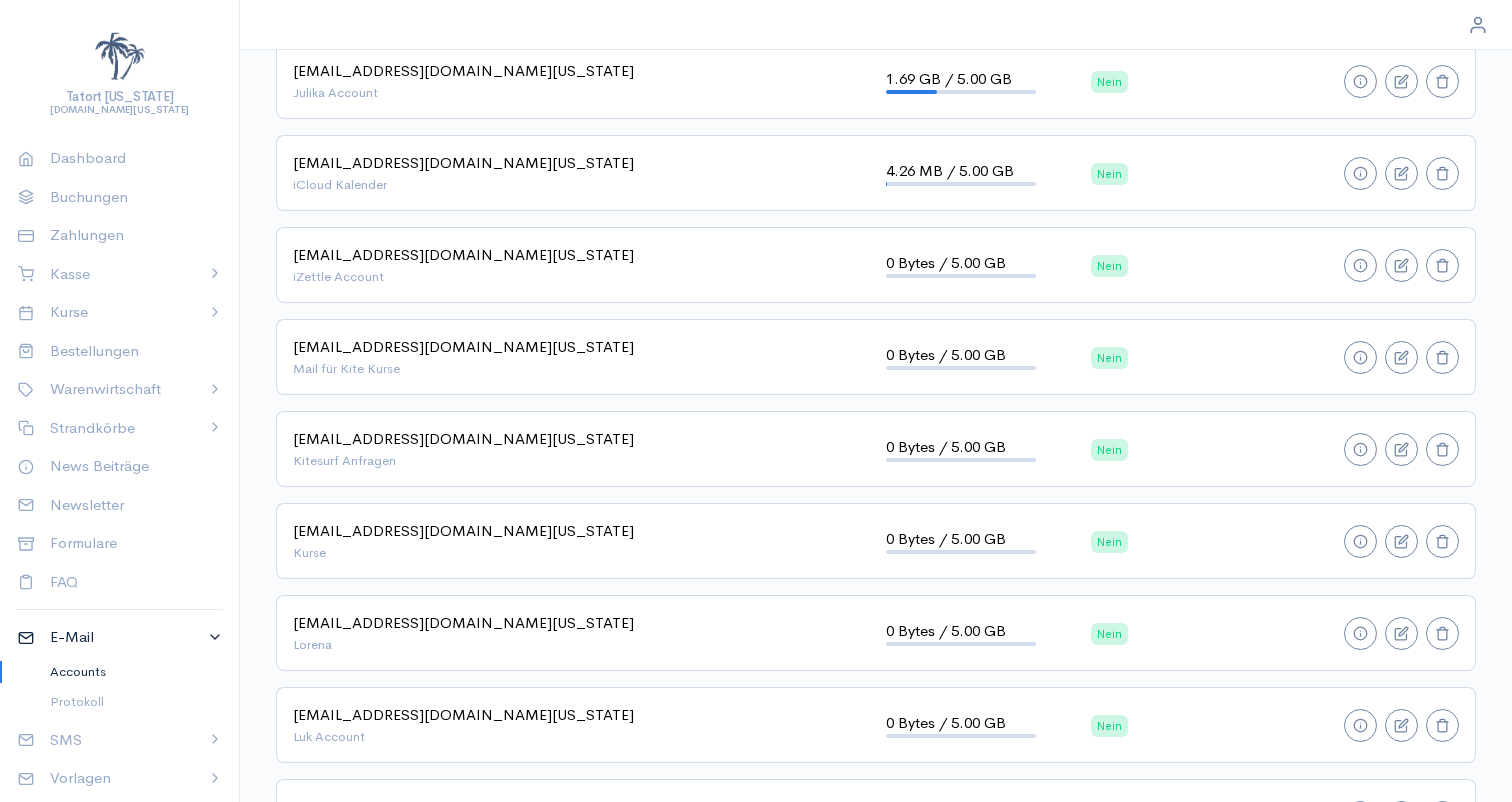 click on "Accounts Emails Hinterlegte Accounts E-Mail Größe Wegen Spam geblockt Aktionen [EMAIL_ADDRESS][DOMAIN_NAME][US_STATE] Bina Account 4.63 GB / 5.00 GB Nein [EMAIL_ADDRESS][DOMAIN_NAME][US_STATE] [EMAIL_ADDRESS][US_STATE] 137.86 KB / 5.00 GB Nein [EMAIL_ADDRESS][DOMAIN_NAME][US_STATE] Dienstplan 61.86 MB / 5.00 GB Nein [EMAIL_ADDRESS][DOMAIN_NAME][US_STATE] [PERSON_NAME][EMAIL_ADDRESS][DOMAIN_NAME][US_STATE] 545.11 KB / 5.00 GB Nein [EMAIL_ADDRESS][DOMAIN_NAME][US_STATE] Gruppenangebote 69.05 MB / 5.00 GB [PERSON_NAME] [PERSON_NAME][EMAIL_ADDRESS][DOMAIN_NAME][US_STATE] Windsurflehrer 0 Bytes / 5.00 GB Nein [EMAIL_ADDRESS][DOMAIN_NAME][US_STATE] Info Account 2.17 GB / 5.00 GB Nein [EMAIL_ADDRESS][DOMAIN_NAME][US_STATE] Windsurflehrerin 0 Bytes / 5.00 GB Nein [EMAIL_ADDRESS][DOMAIN_NAME][US_STATE] [PERSON_NAME] Account 5.00 GB / 5.00 GB [PERSON_NAME] [PERSON_NAME][EMAIL_ADDRESS][DOMAIN_NAME][US_STATE] Windsurflehrer 0 Bytes / 5.00 GB Nein [EMAIL_ADDRESS][DOMAIN_NAME][US_STATE] [PERSON_NAME] Account 1.69 GB / 5.00 GB Nein [EMAIL_ADDRESS][DOMAIN_NAME][US_STATE] iCloud Kalender 4.26 MB / 5.00 GB Nein [EMAIL_ADDRESS][DOMAIN_NAME][US_STATE] iZettle Account 0 Bytes / 5.00 GB Nein [EMAIL_ADDRESS][DOMAIN_NAME][US_STATE] Mail für Kite Kurse  0 Bytes / 5.00 GB Nein [EMAIL_ADDRESS][DOMAIN_NAME][US_STATE] Kitesurf Anfragen  Nein Kurse" at bounding box center (756, 90) 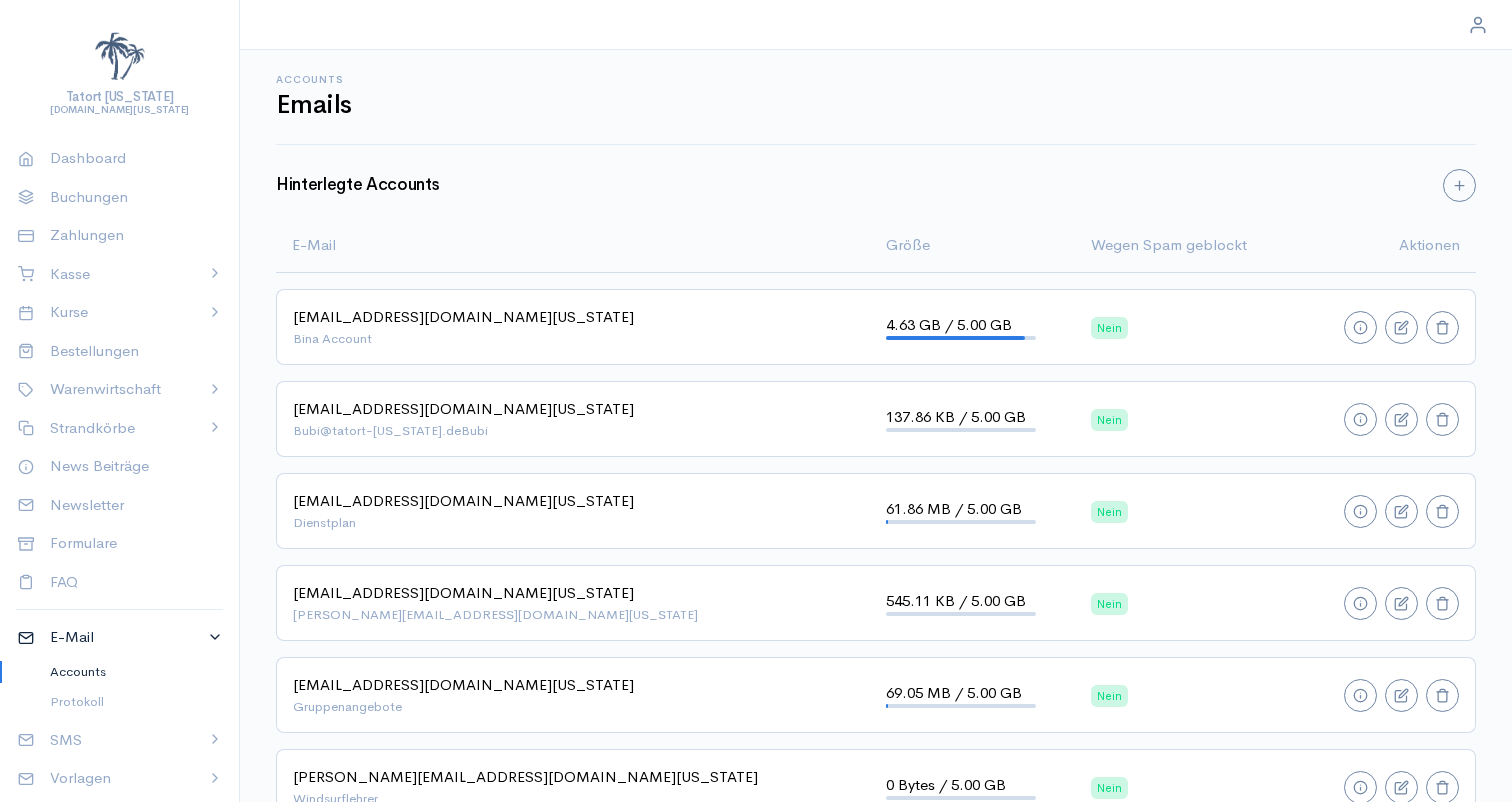 scroll, scrollTop: 0, scrollLeft: 0, axis: both 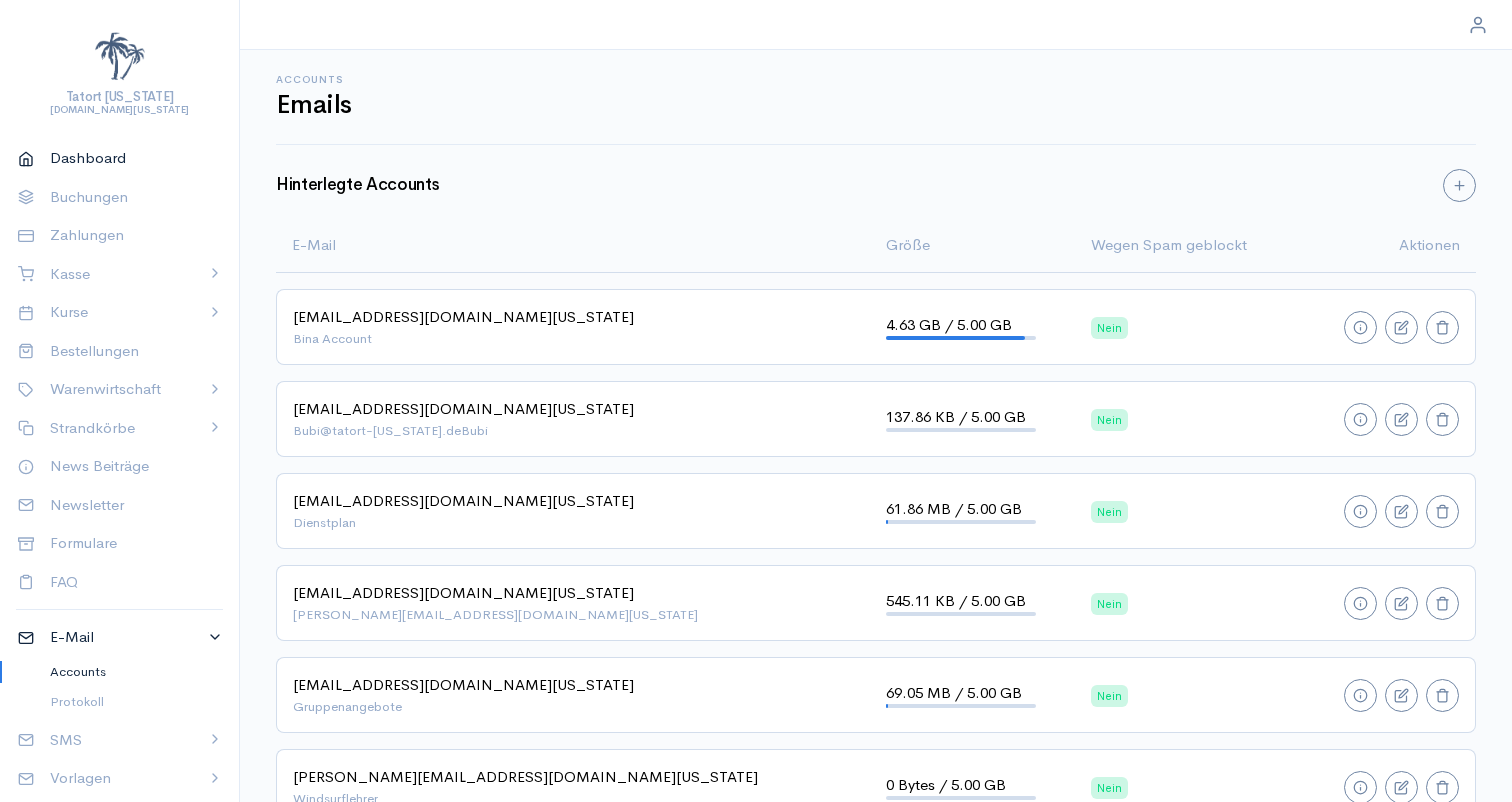 click on "Dashboard" at bounding box center [128, 158] 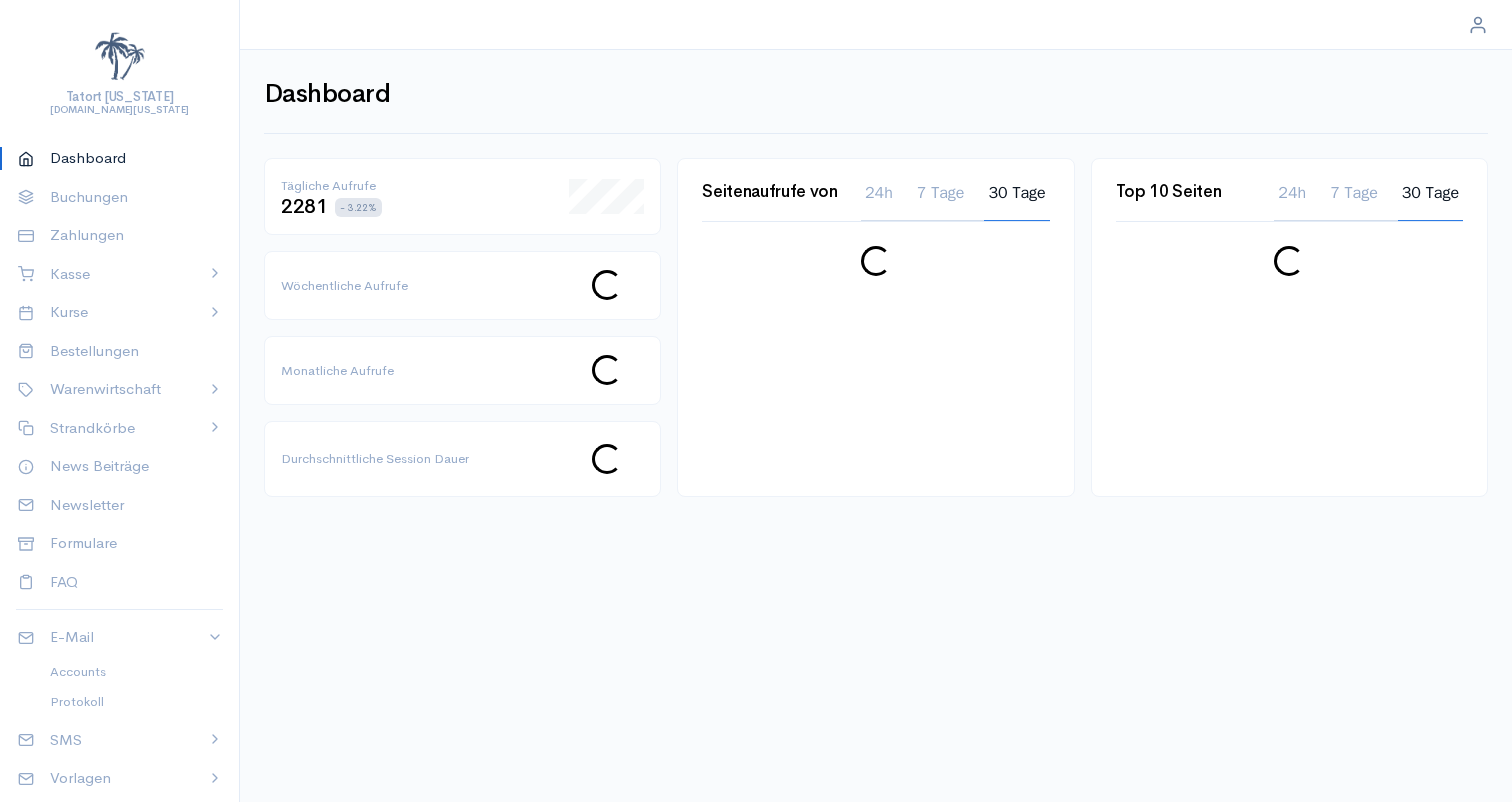 scroll, scrollTop: 999198, scrollLeft: 998488, axis: both 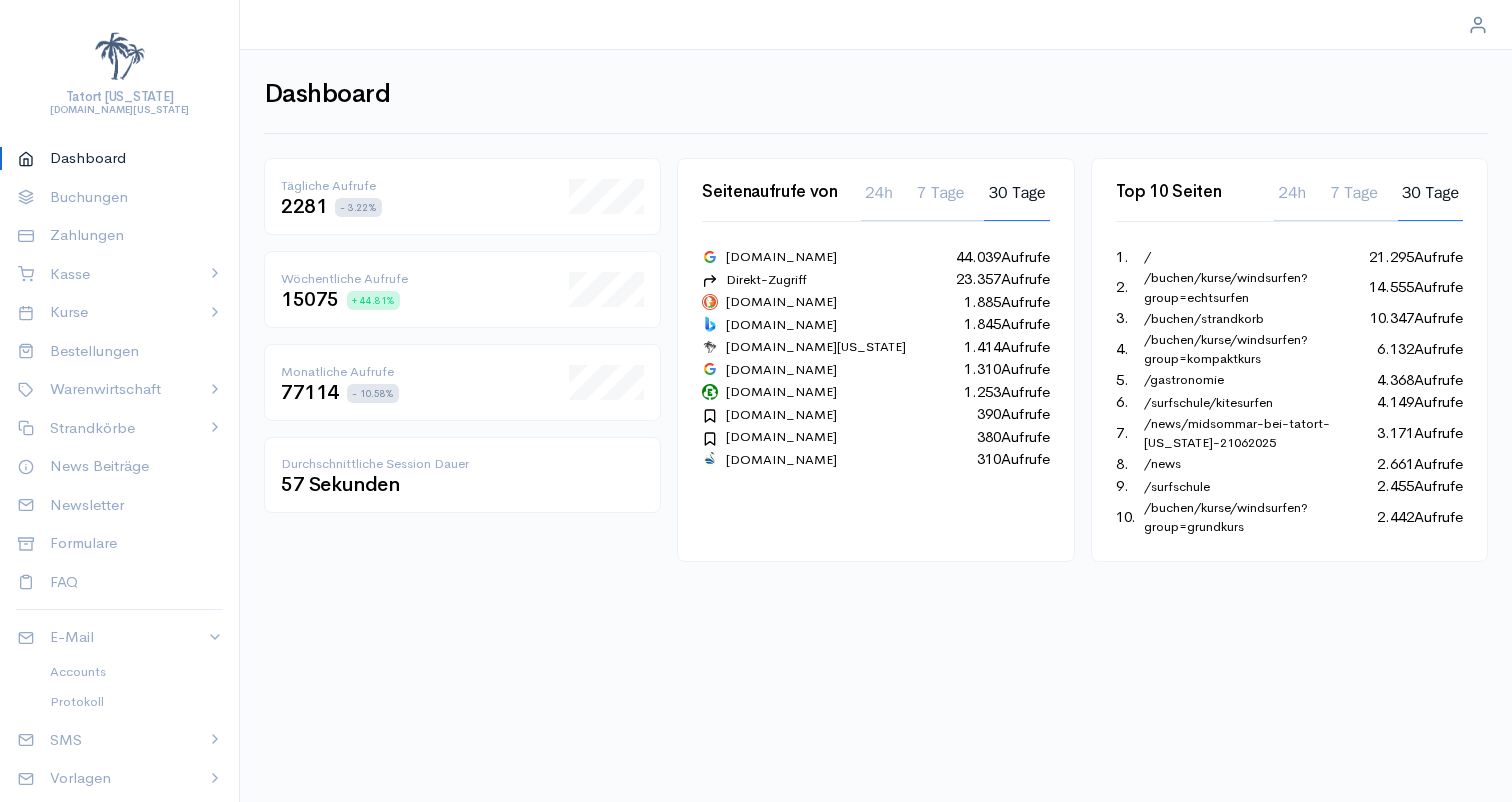 click on "24h" at bounding box center [879, 201] 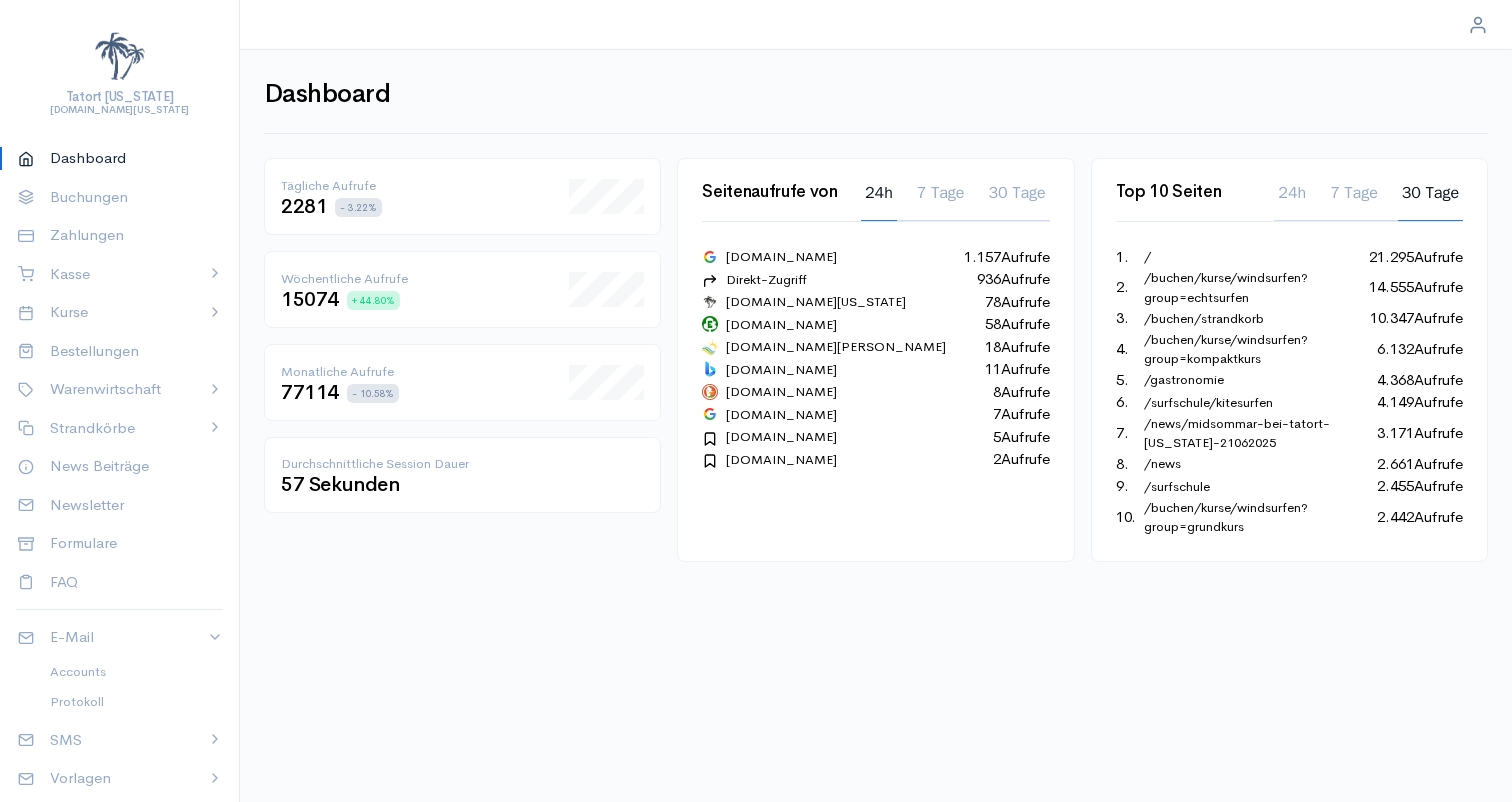 click on "7 Tage" at bounding box center [941, 201] 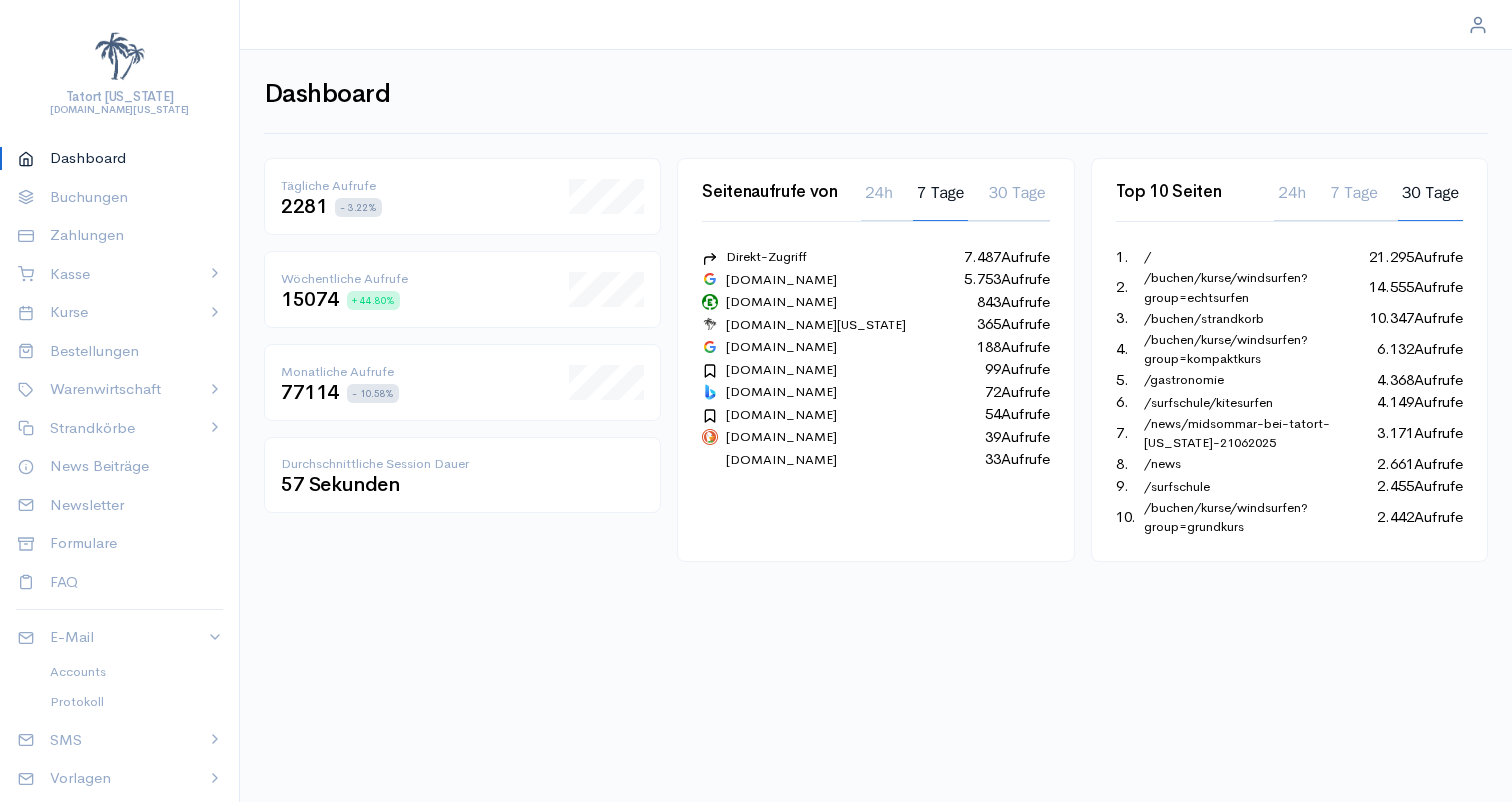 click on "30 Tage" at bounding box center (1016, 201) 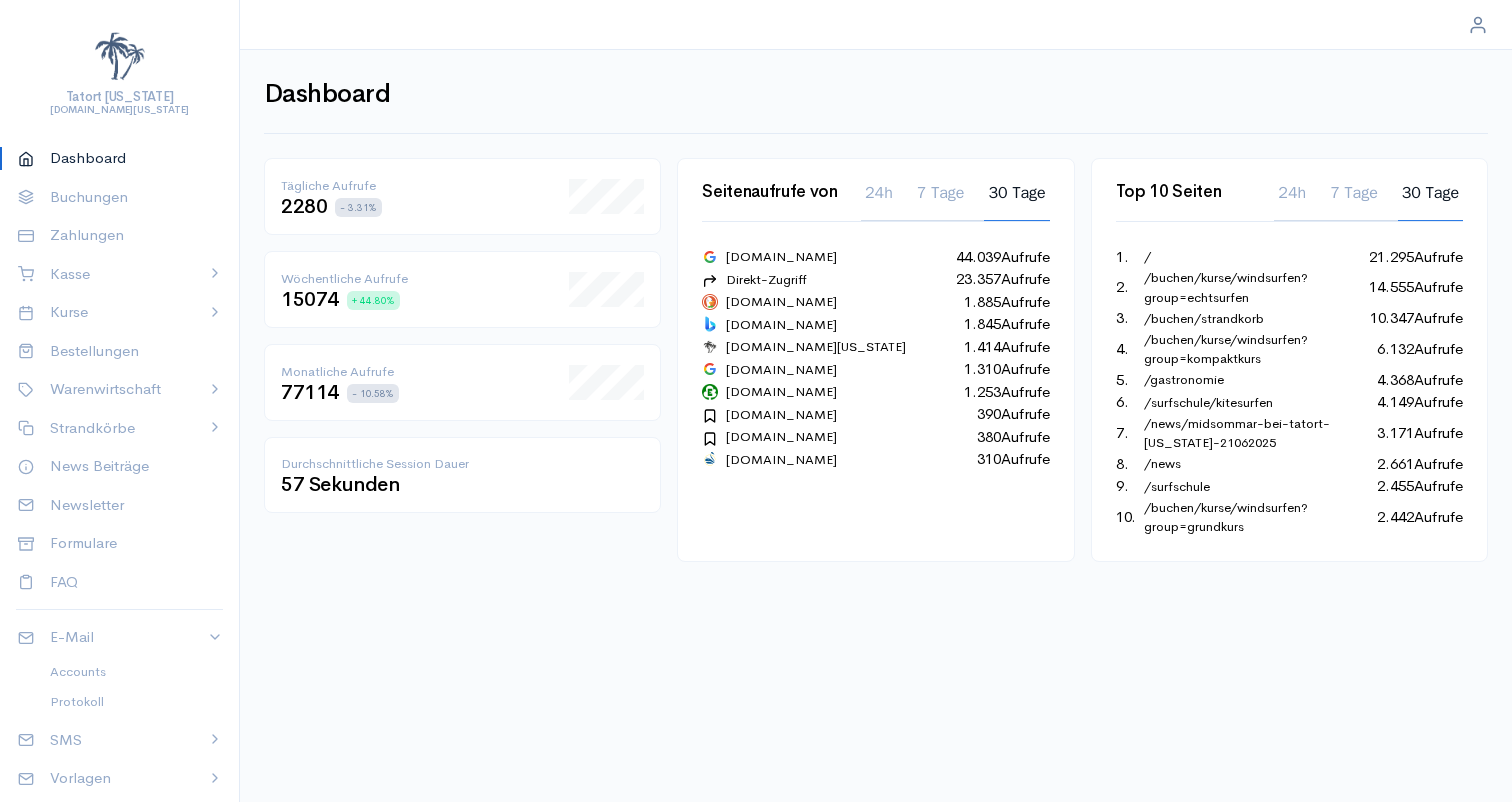 drag, startPoint x: 1043, startPoint y: 488, endPoint x: 1019, endPoint y: 217, distance: 272.06067 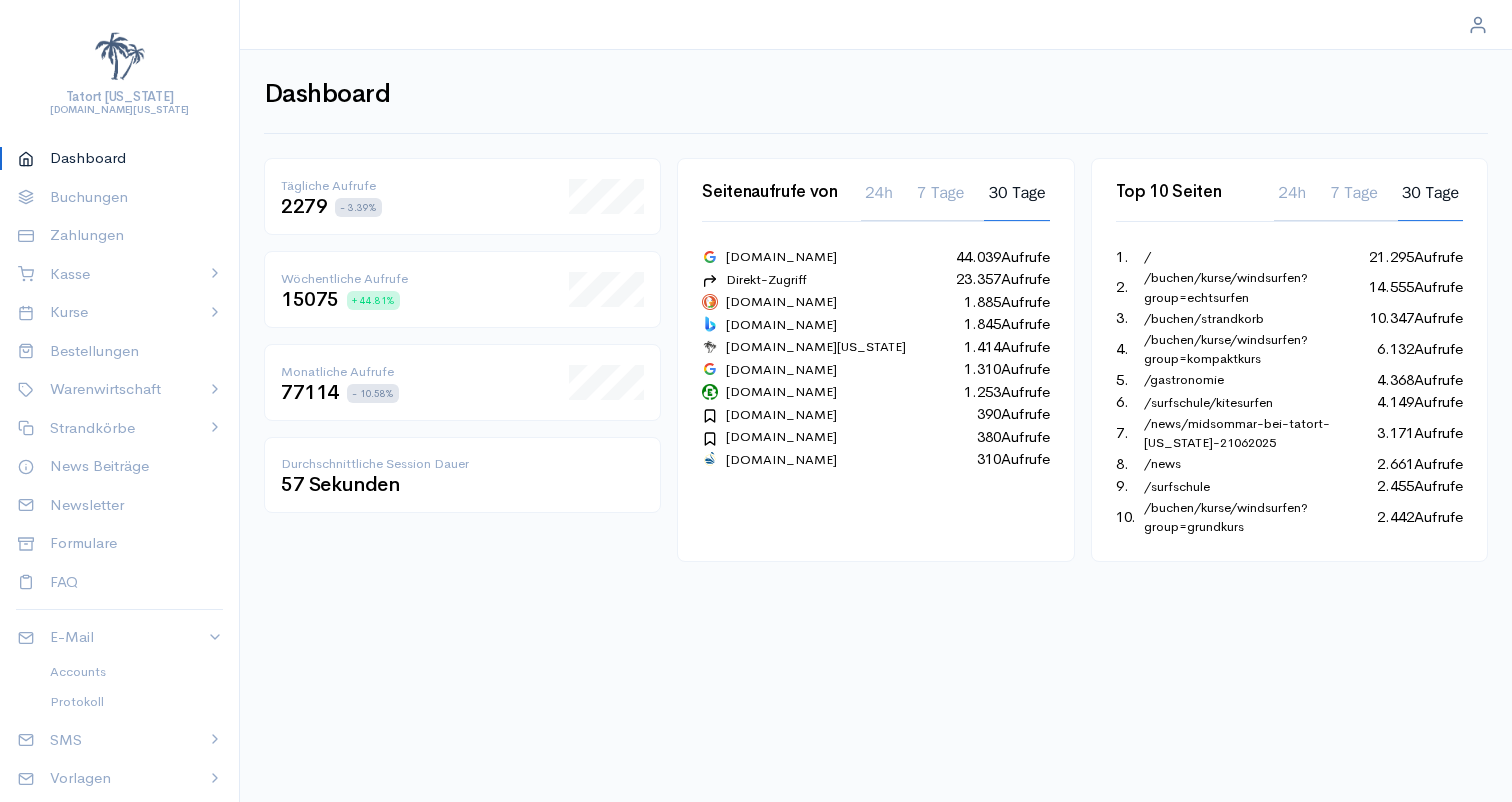 click on "Seitenaufrufe von 24h 7 Tage 30 Tage [DOMAIN_NAME] 44.039  Aufrufe Direkt-Zugriff 23.357  Aufrufe [DOMAIN_NAME] 1.885  Aufrufe [DOMAIN_NAME] 1.845  Aufrufe [DOMAIN_NAME][US_STATE] 1.414  Aufrufe [DOMAIN_NAME] 1.310  Aufrufe [DOMAIN_NAME] 1.253  Aufrufe [DOMAIN_NAME] 390  Aufrufe [DOMAIN_NAME] 380  Aufrufe [DOMAIN_NAME] 310  Aufrufe" at bounding box center [875, 360] 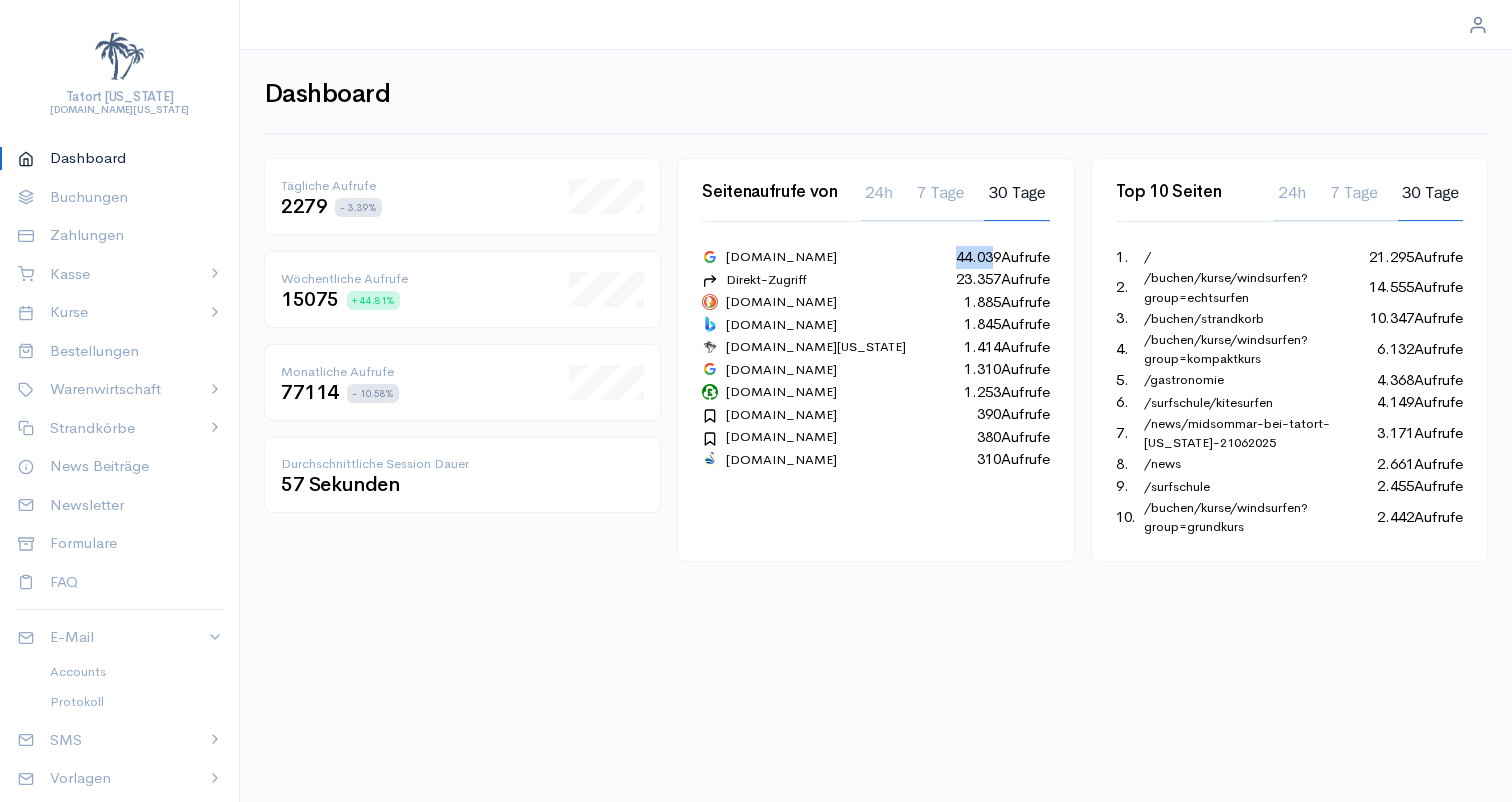 drag, startPoint x: 943, startPoint y: 247, endPoint x: 985, endPoint y: 253, distance: 42.426407 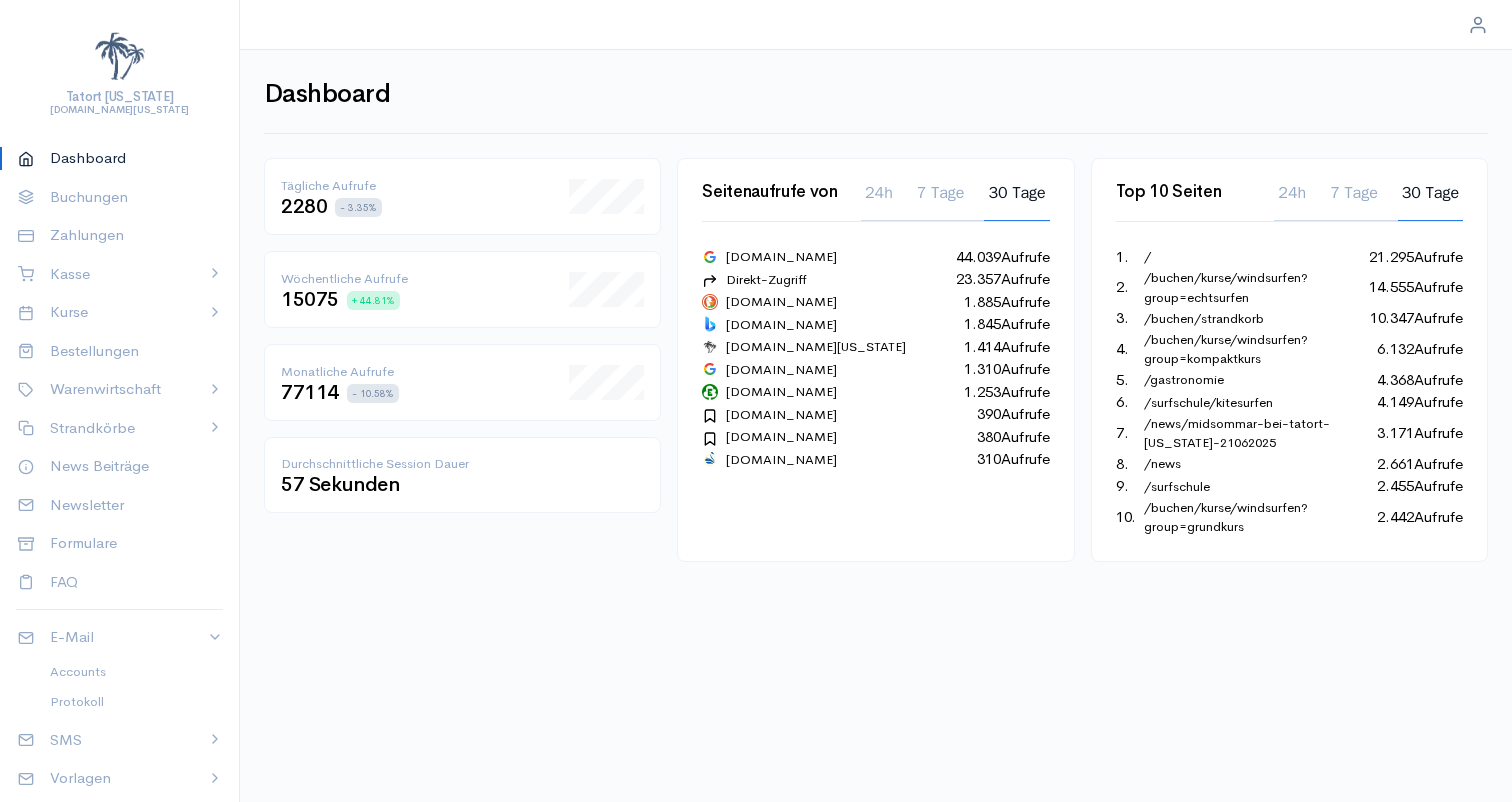 click on "23.357  Aufrufe" at bounding box center [981, 279] 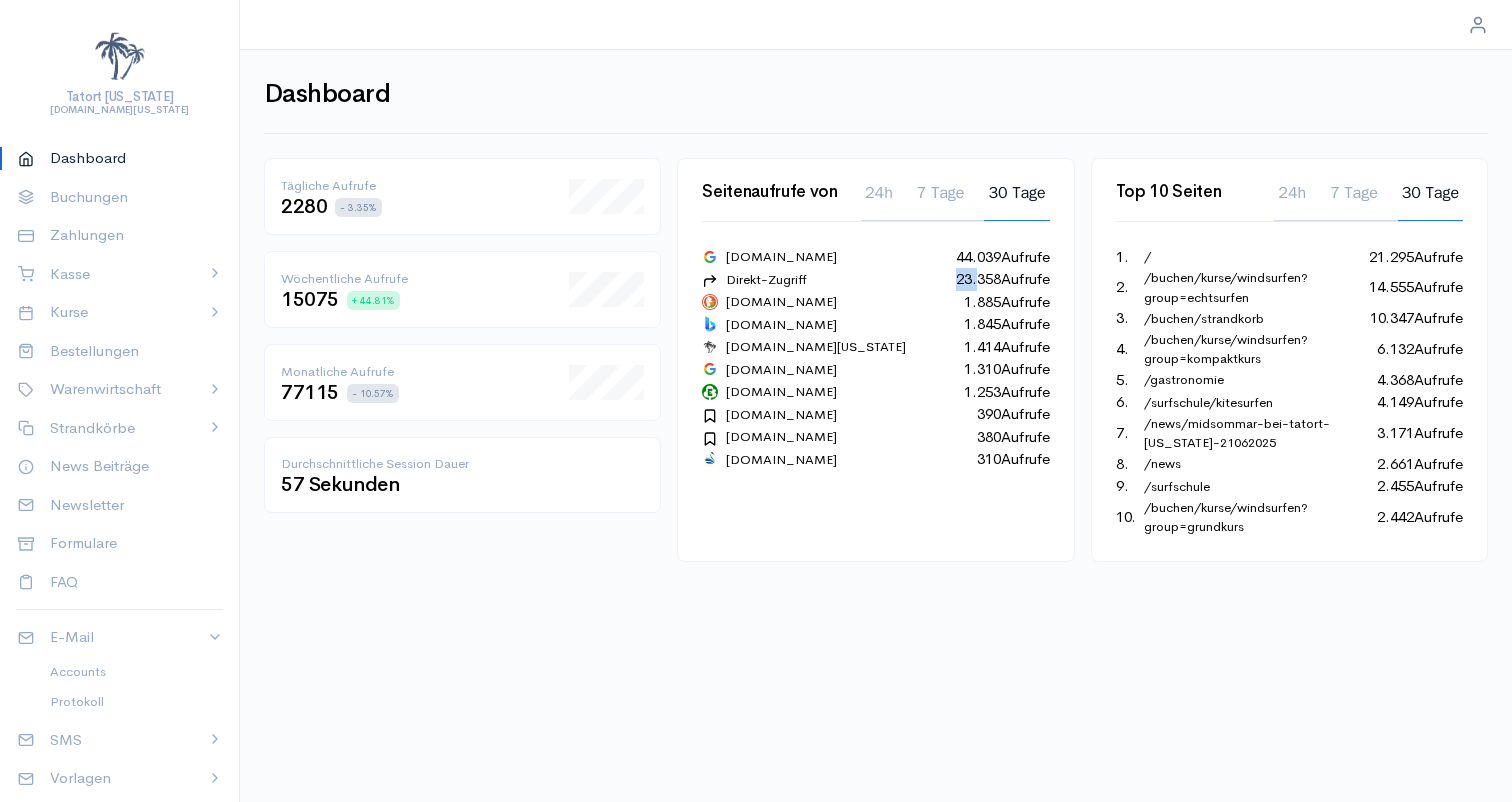 drag, startPoint x: 948, startPoint y: 278, endPoint x: 969, endPoint y: 281, distance: 21.213203 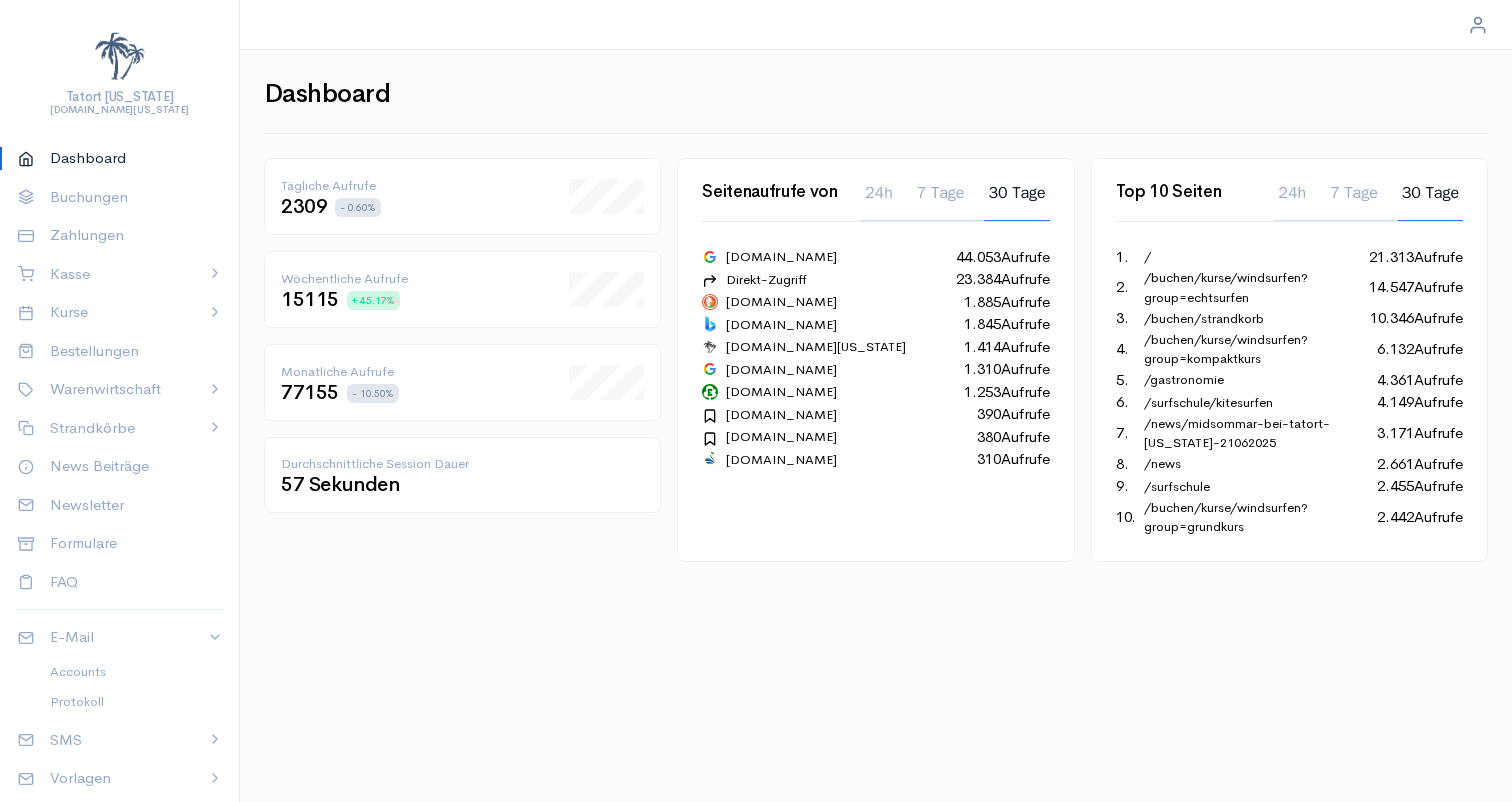 click on "44.053  Aufrufe" at bounding box center [981, 257] 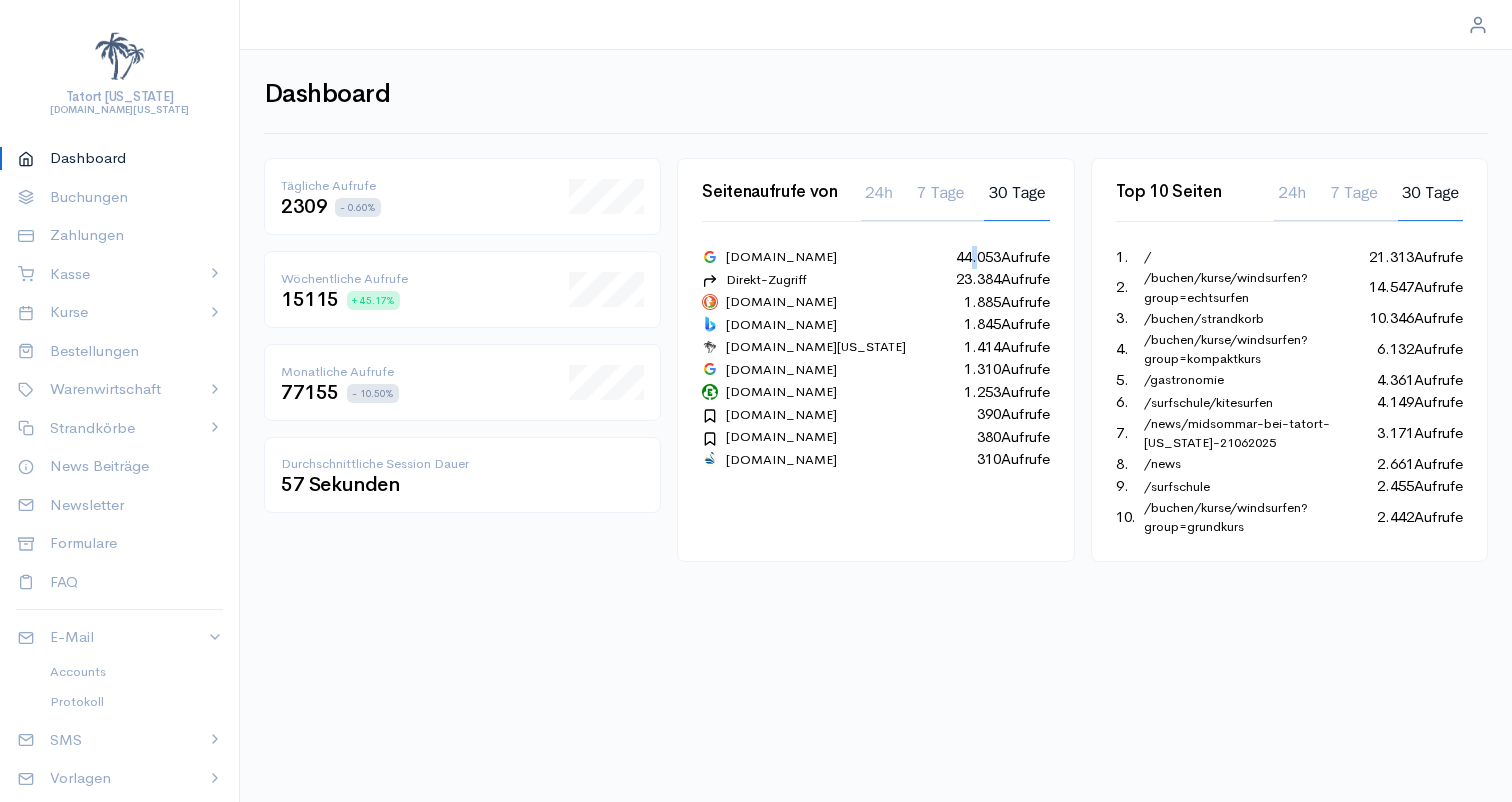 click on "44.053  Aufrufe" at bounding box center (981, 257) 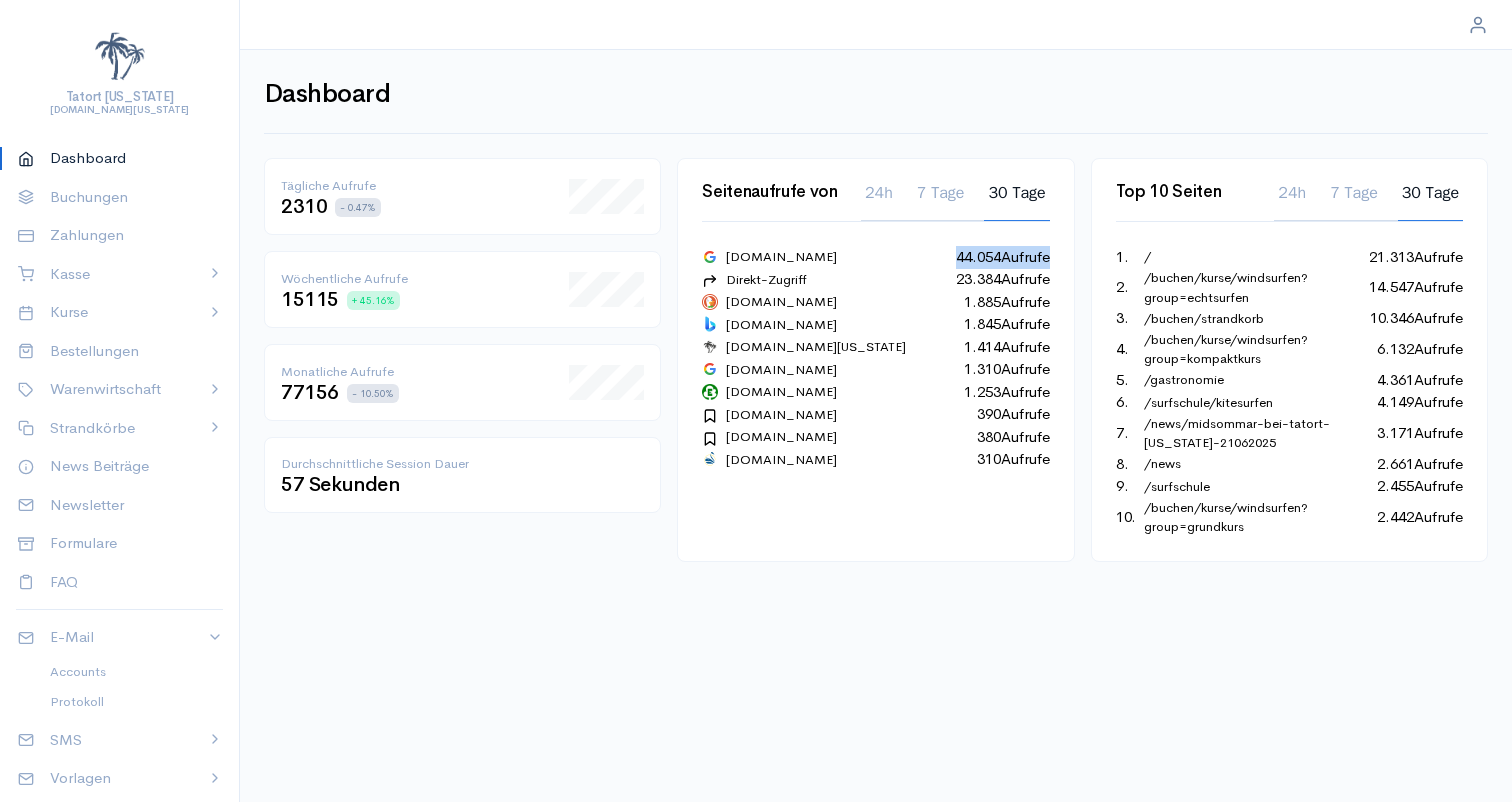 drag, startPoint x: 945, startPoint y: 251, endPoint x: 1043, endPoint y: 248, distance: 98.045906 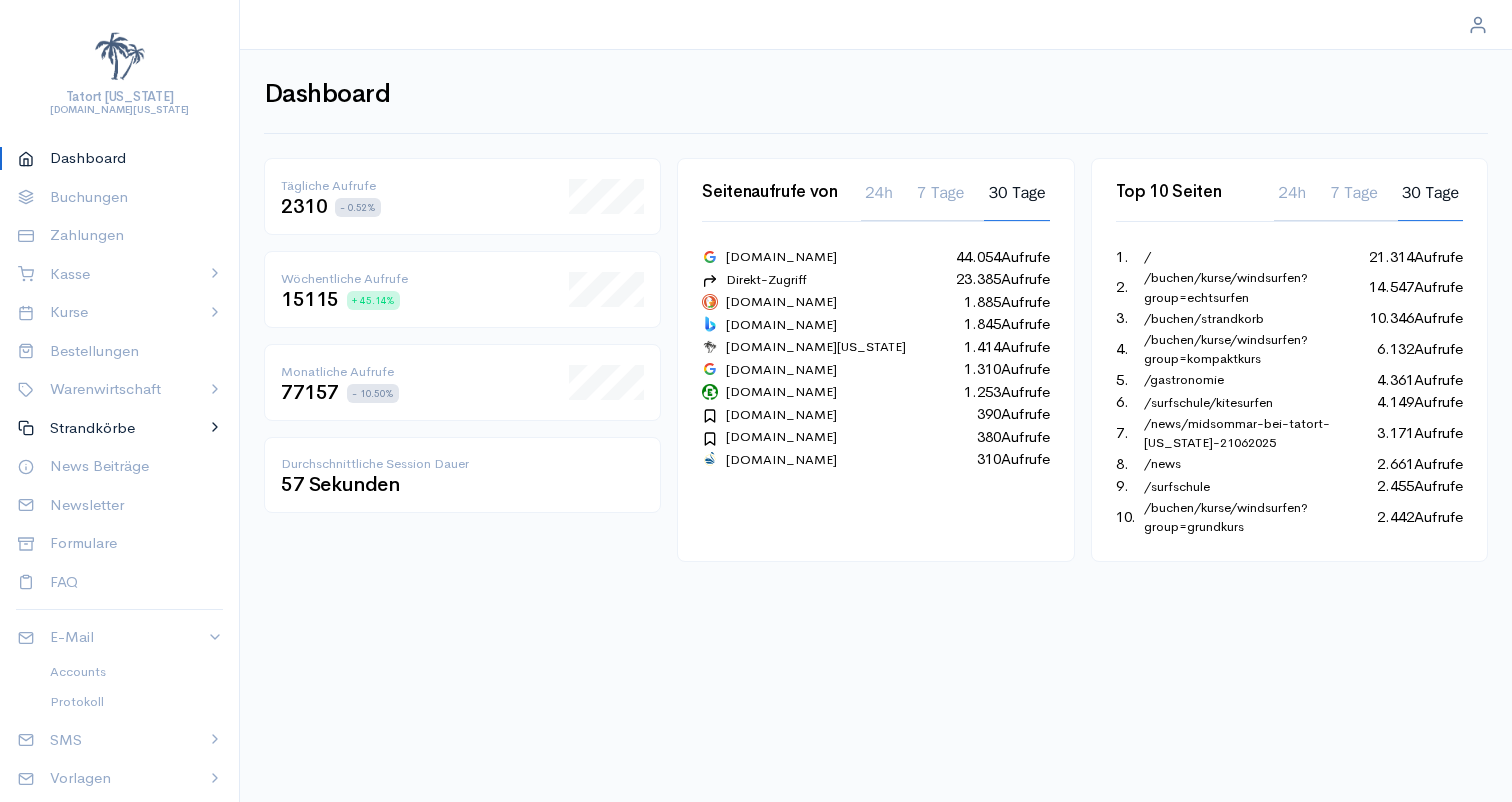 click on "Strandkörbe" at bounding box center (120, 428) 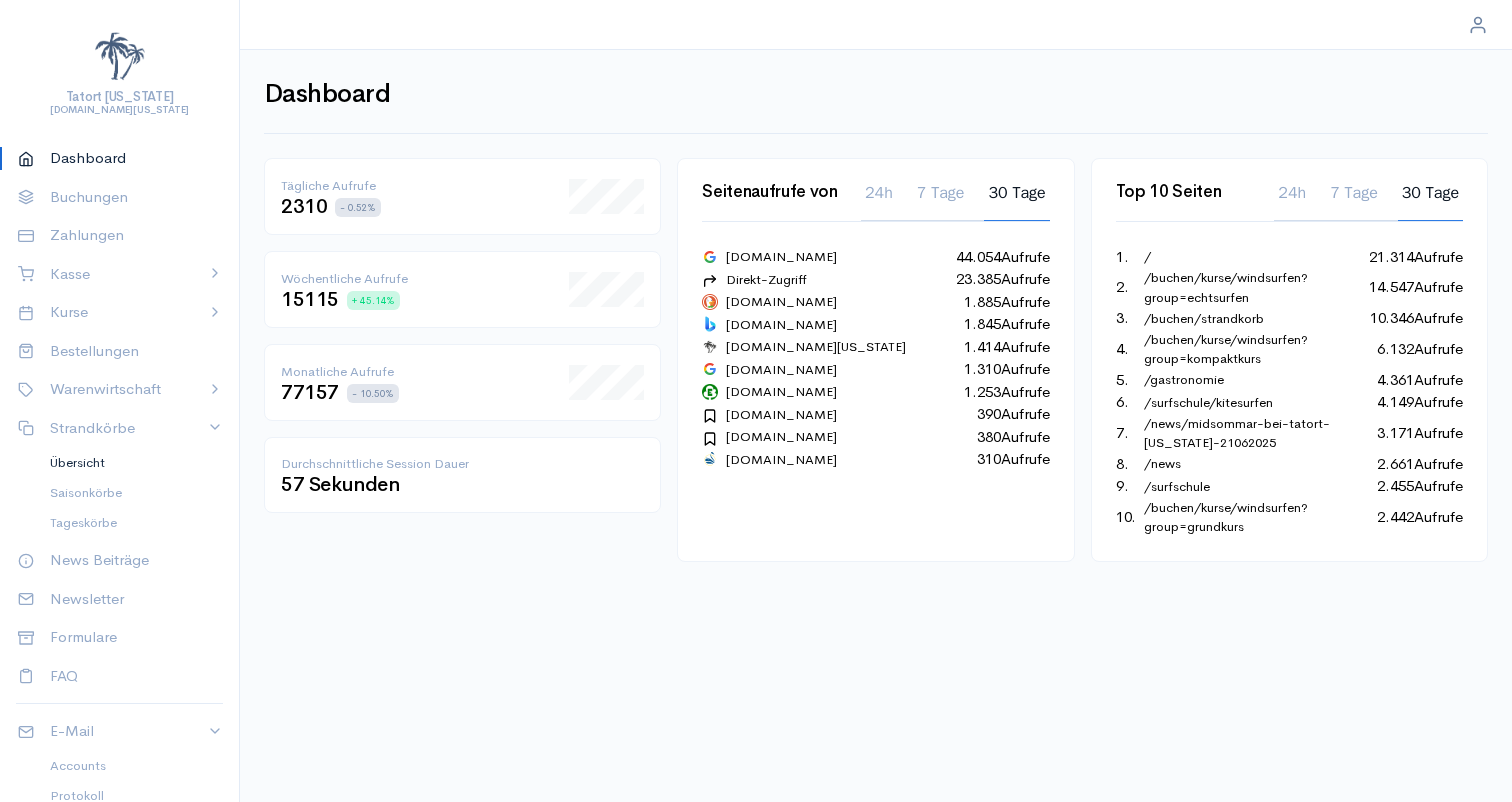 click on "Übersicht" at bounding box center [128, 463] 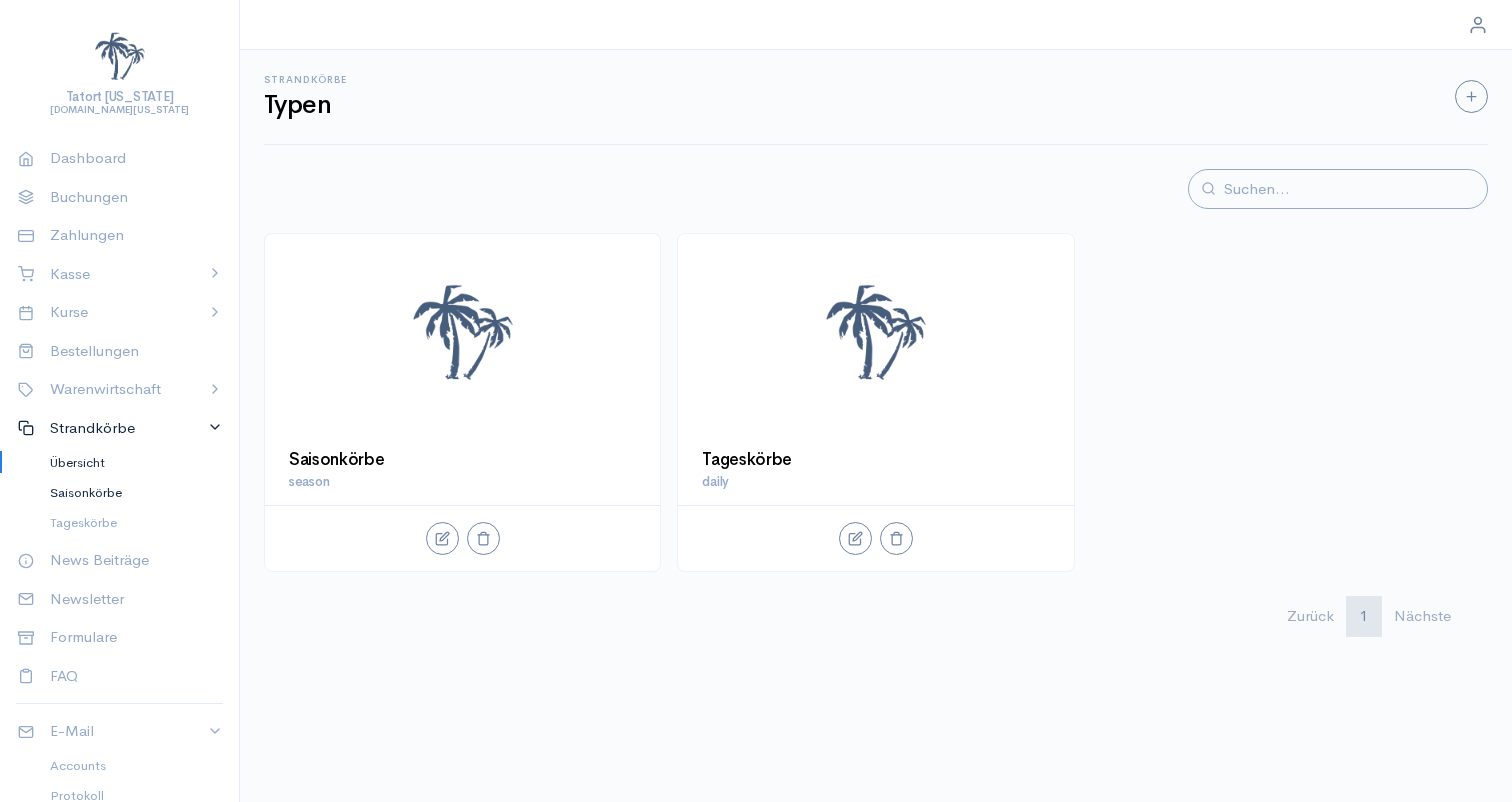 click on "Saisonkörbe" at bounding box center [128, 493] 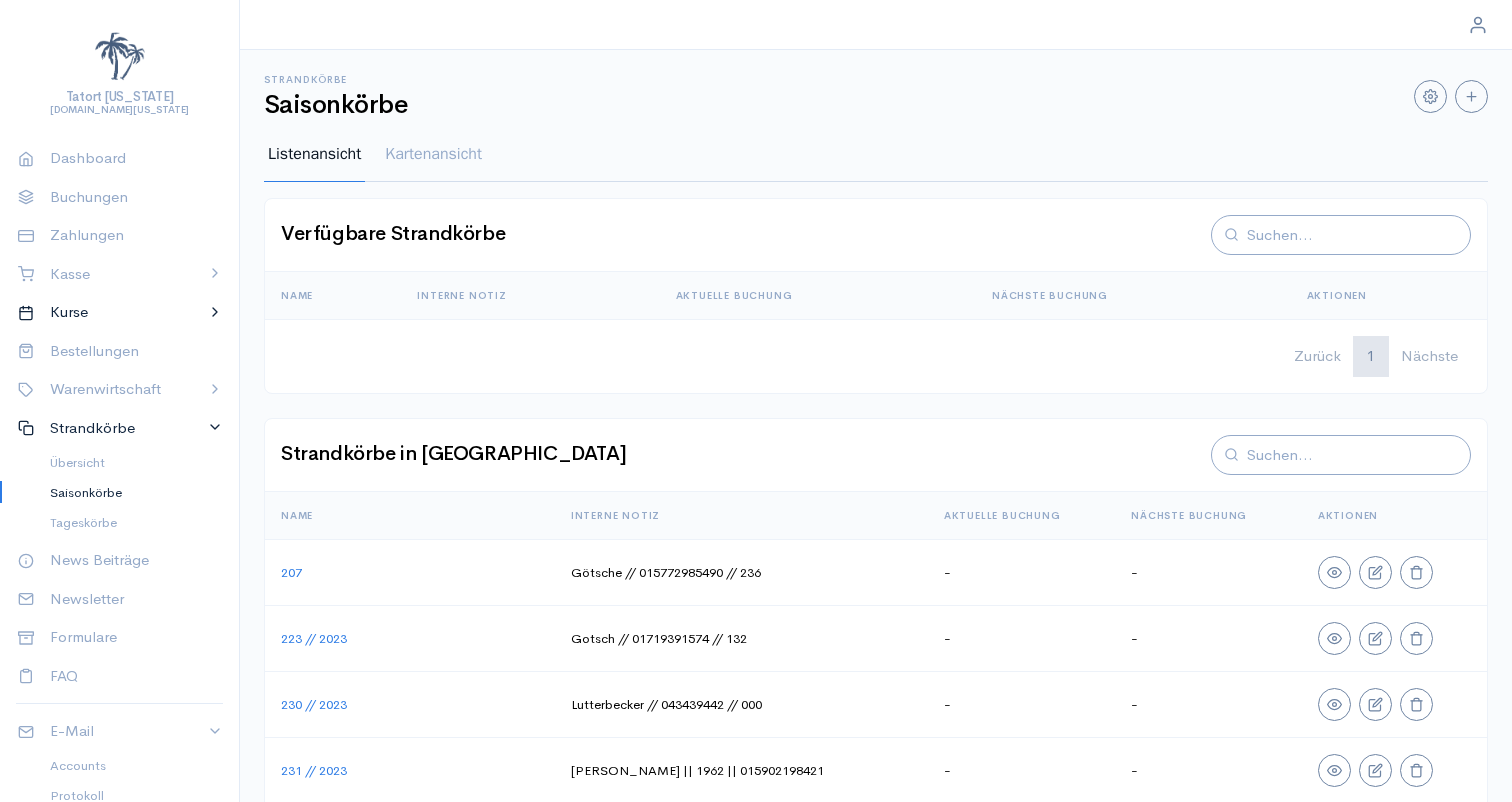 click on "Kurse" at bounding box center (120, 312) 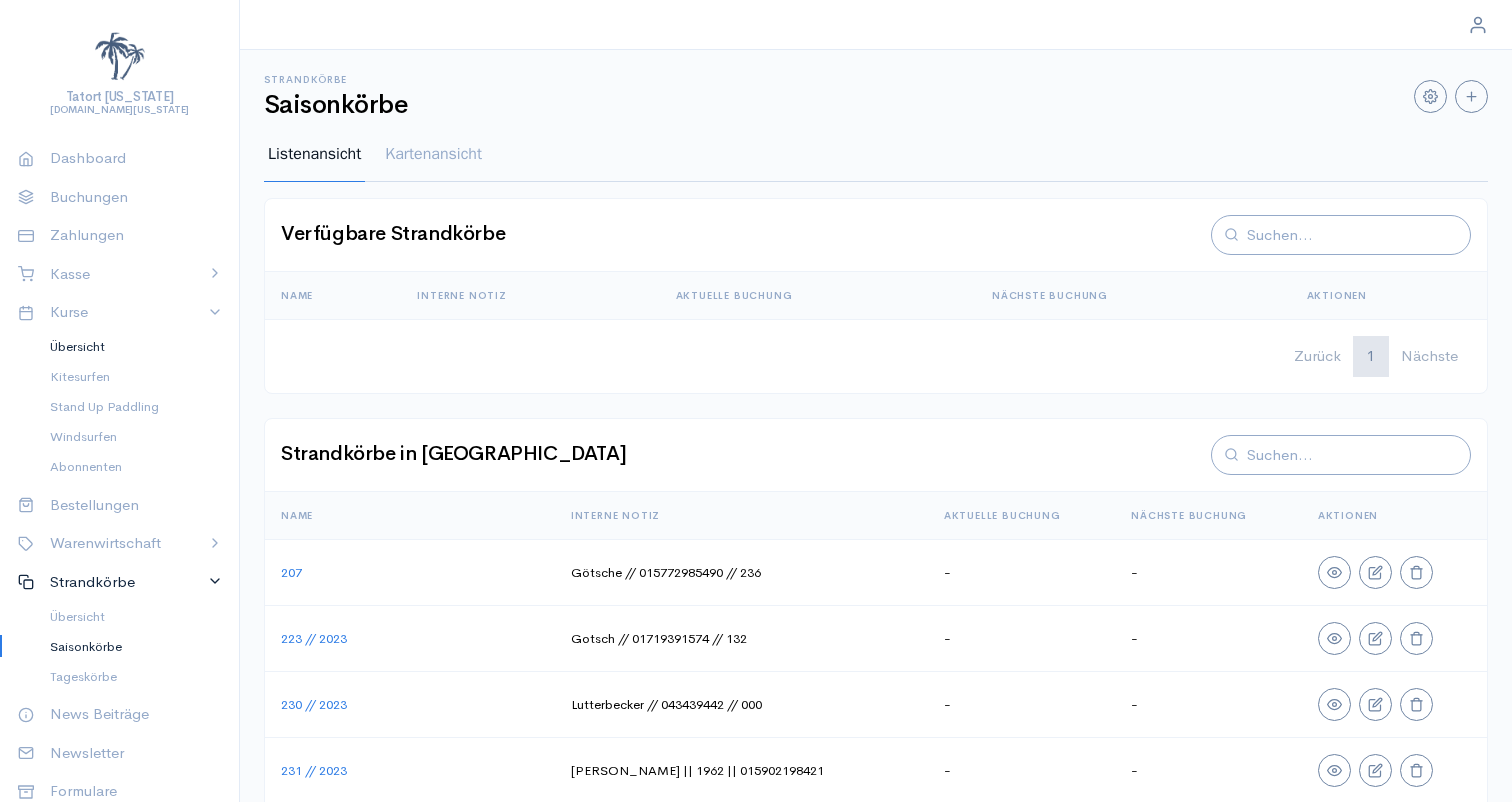 click on "Übersicht" at bounding box center [128, 347] 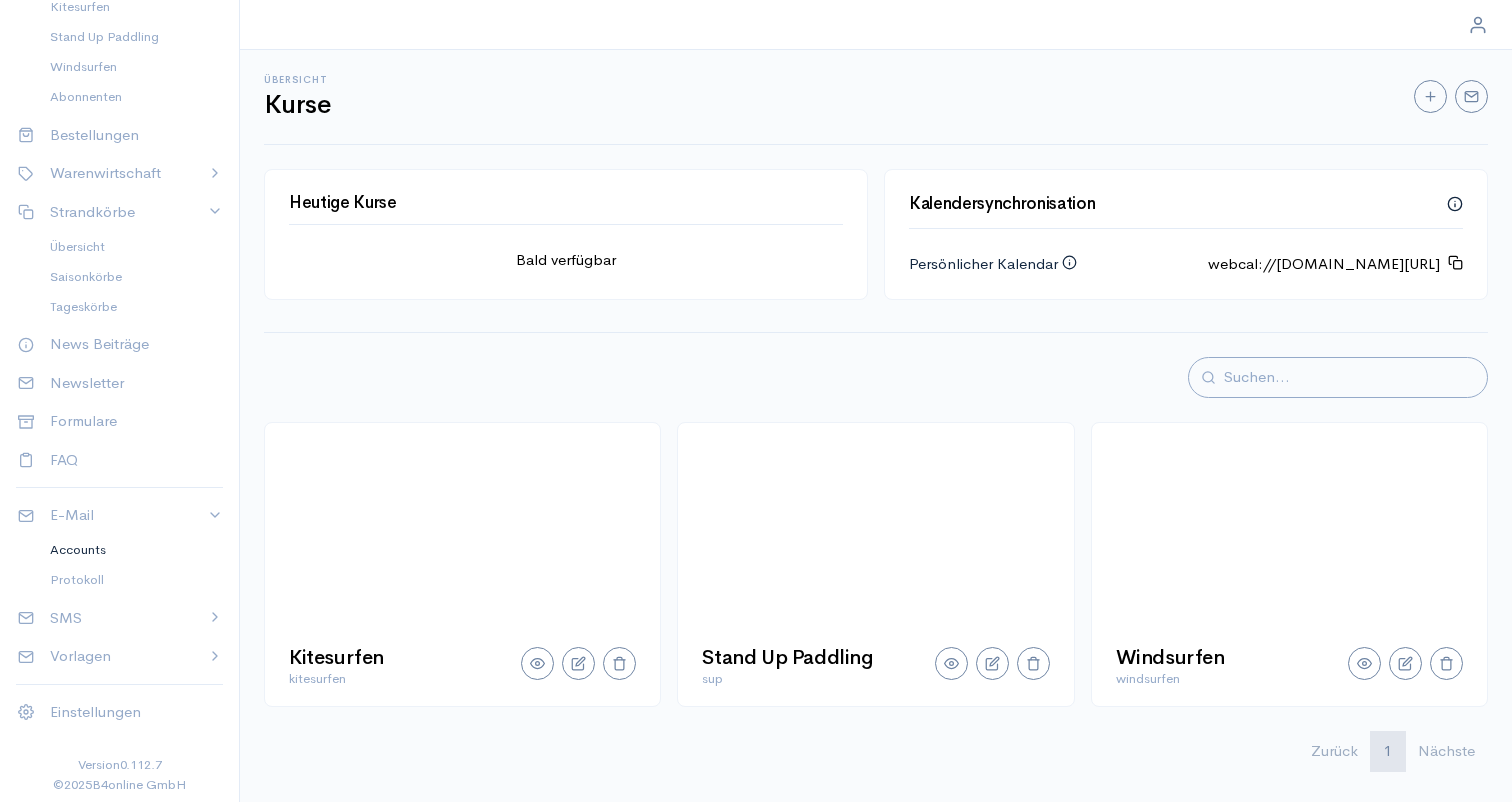 scroll, scrollTop: 369, scrollLeft: 0, axis: vertical 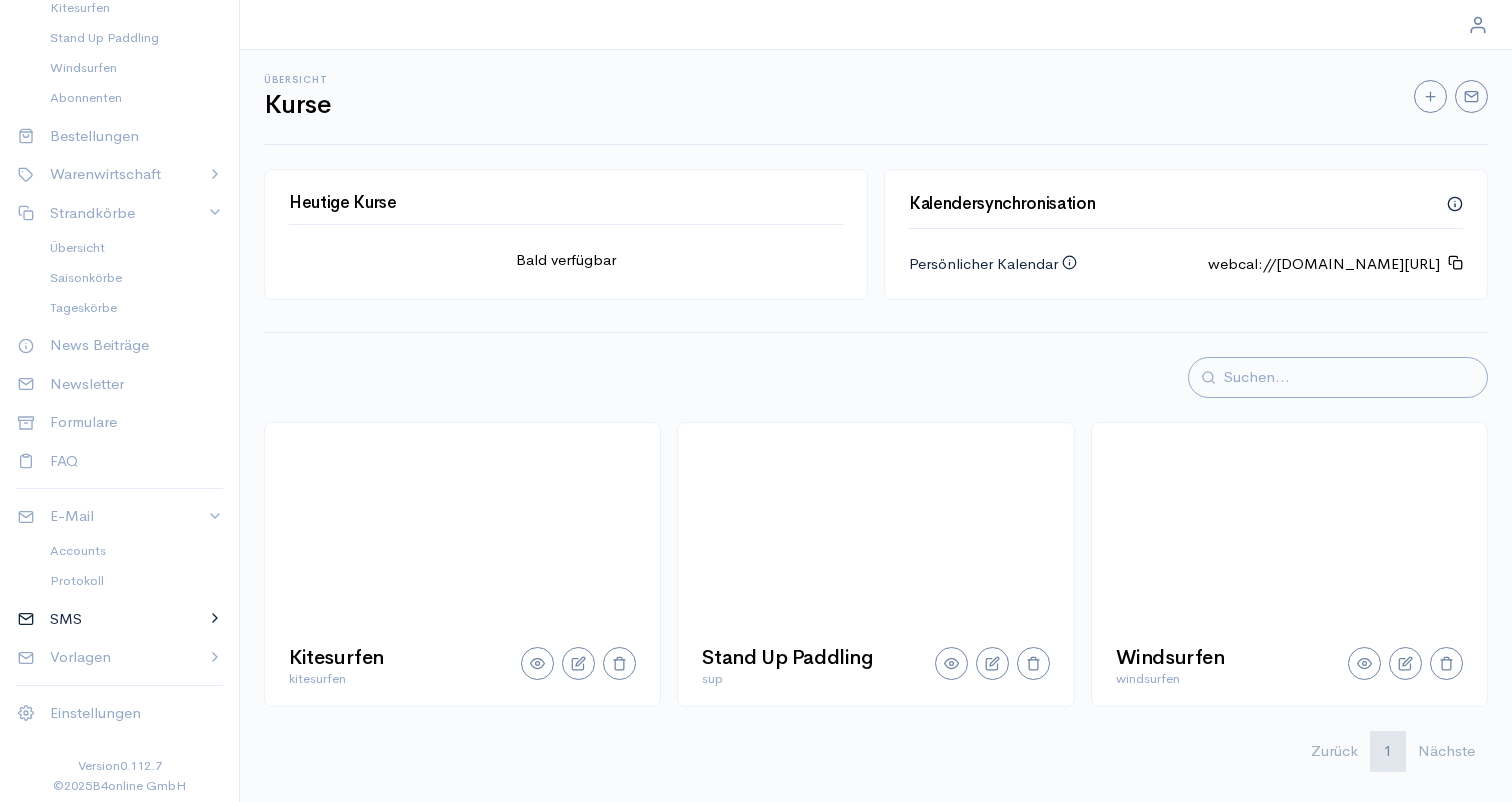 click on "SMS" at bounding box center [120, 619] 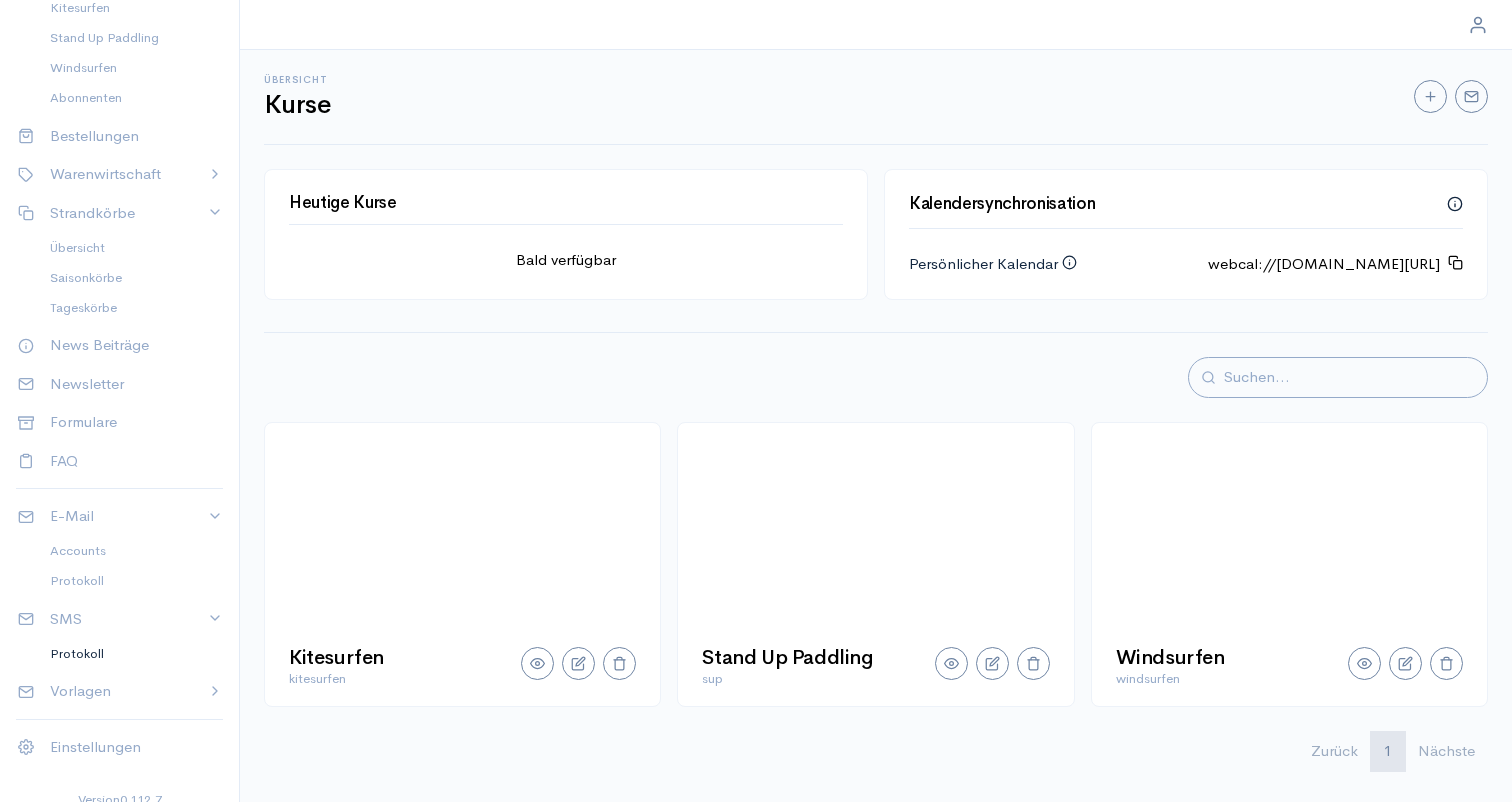 click on "Protokoll" at bounding box center [128, 654] 